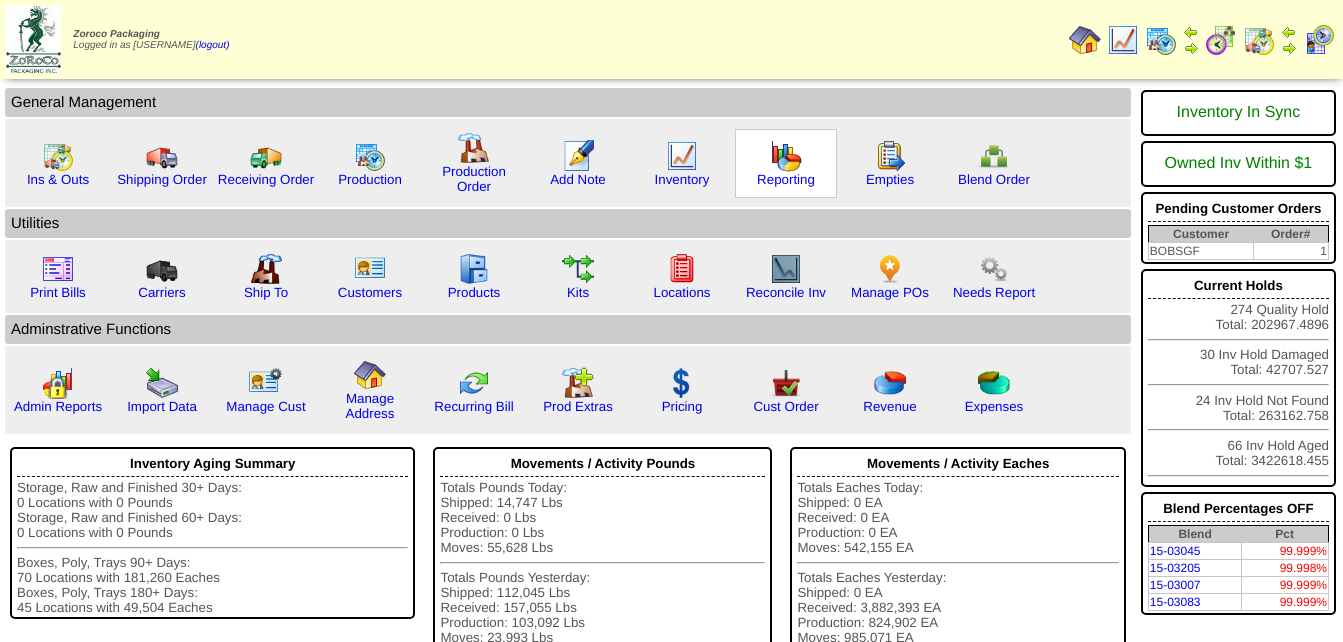 scroll, scrollTop: 0, scrollLeft: 0, axis: both 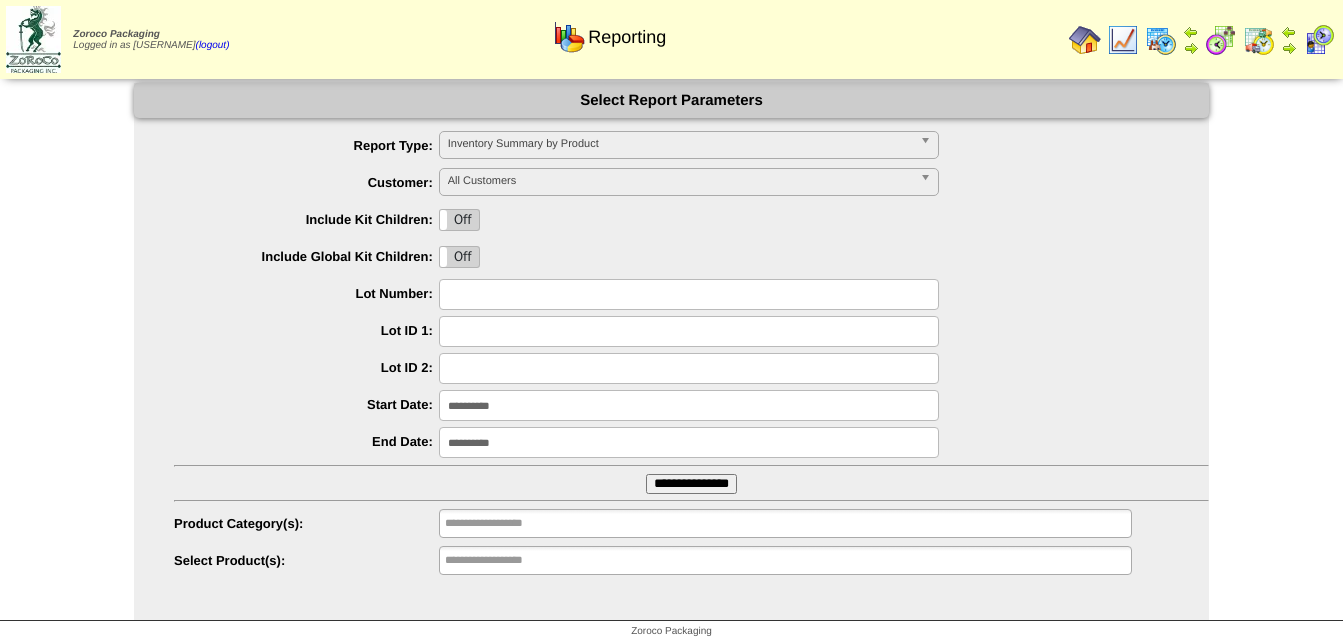 click on "Inventory Summary by Product" at bounding box center (680, 144) 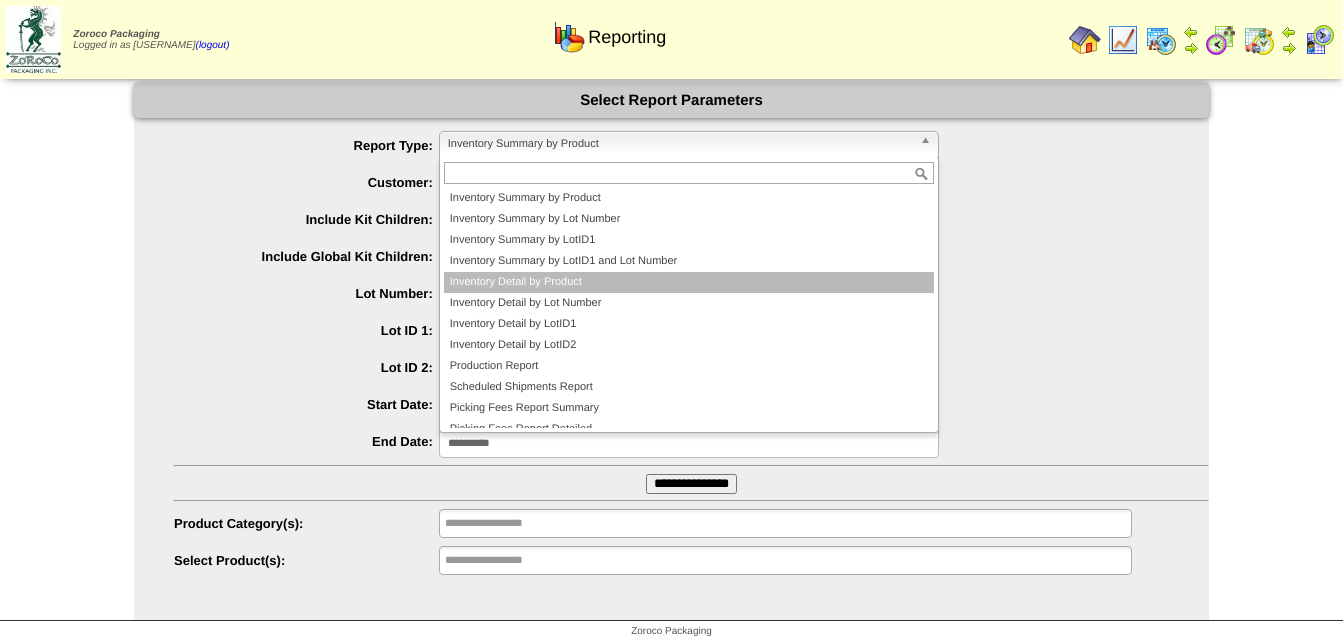 click on "Inventory Detail by Product" at bounding box center (689, 282) 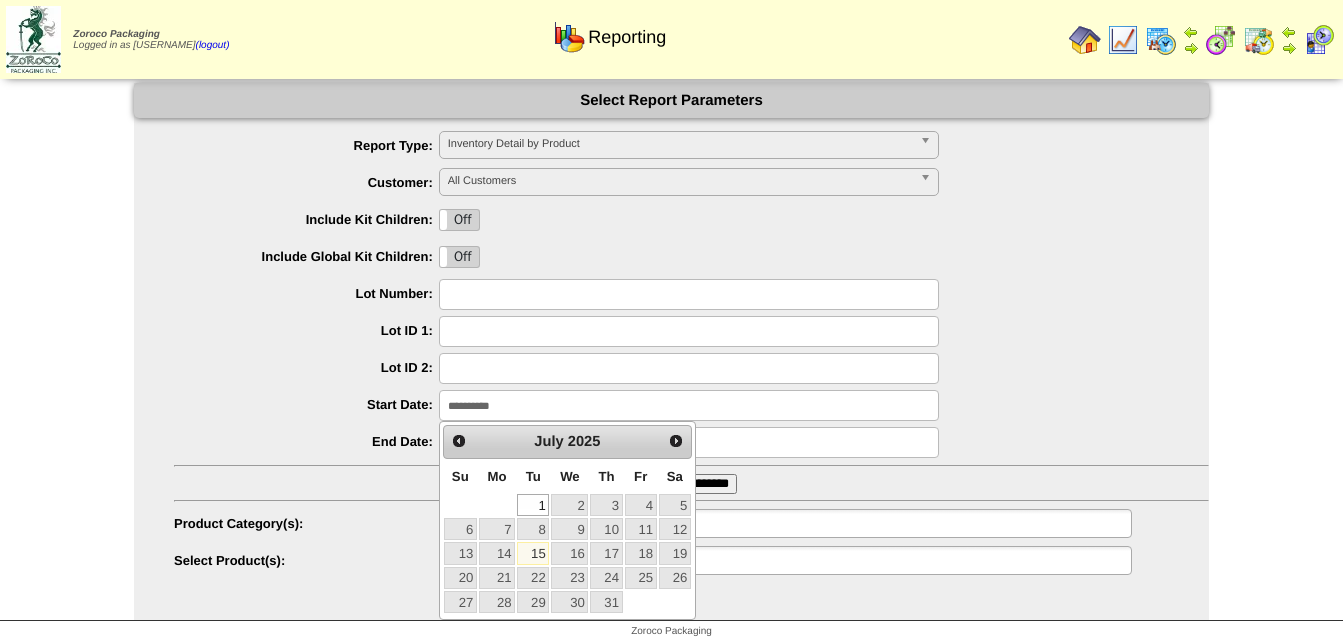 drag, startPoint x: 539, startPoint y: 399, endPoint x: 398, endPoint y: 399, distance: 141 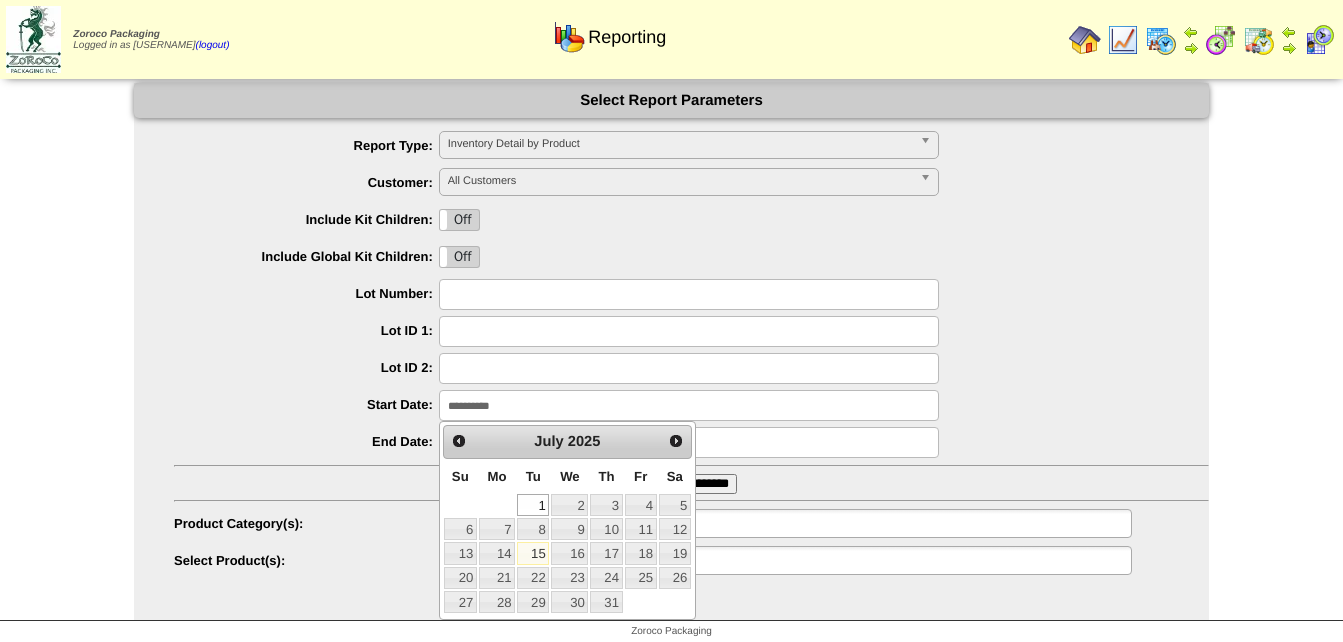 click on "**********" at bounding box center [691, 405] 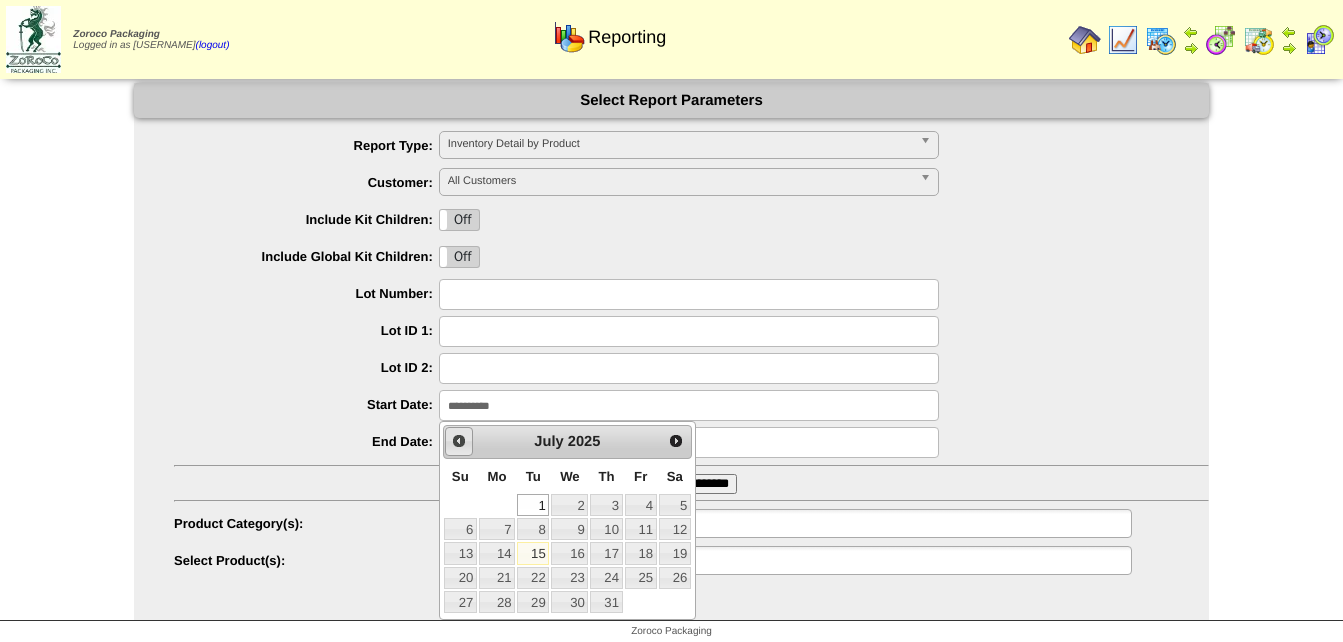 click on "Prev" at bounding box center [459, 441] 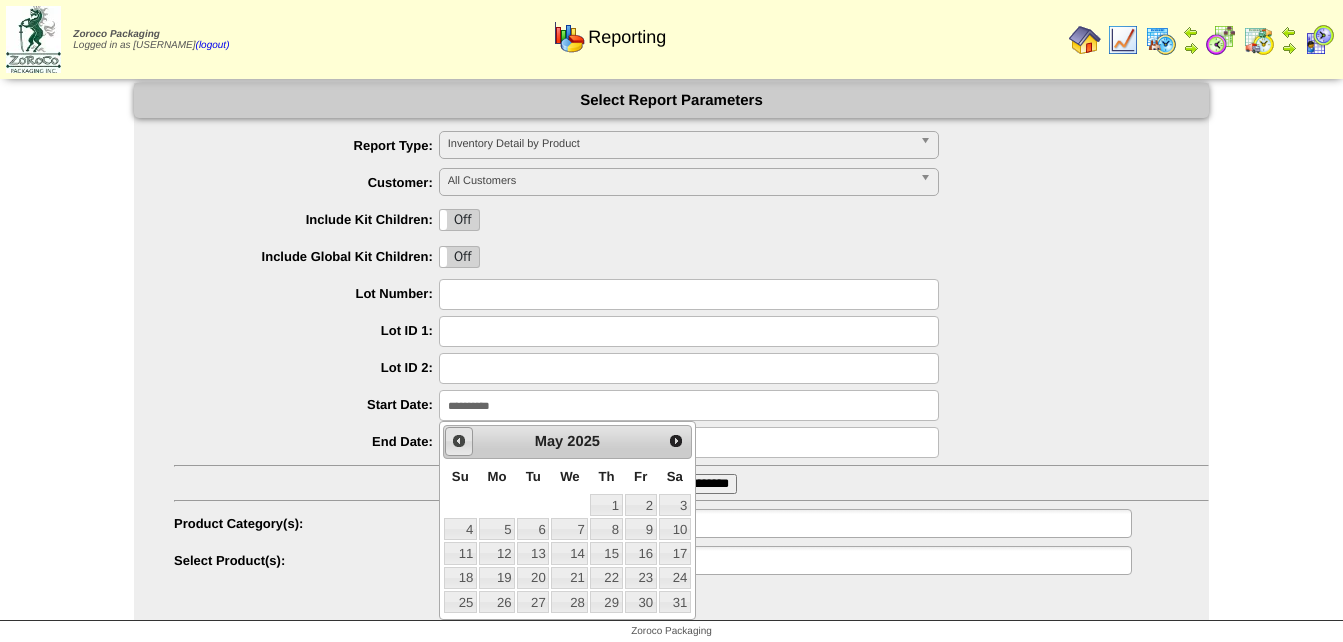 click on "Prev" at bounding box center [459, 441] 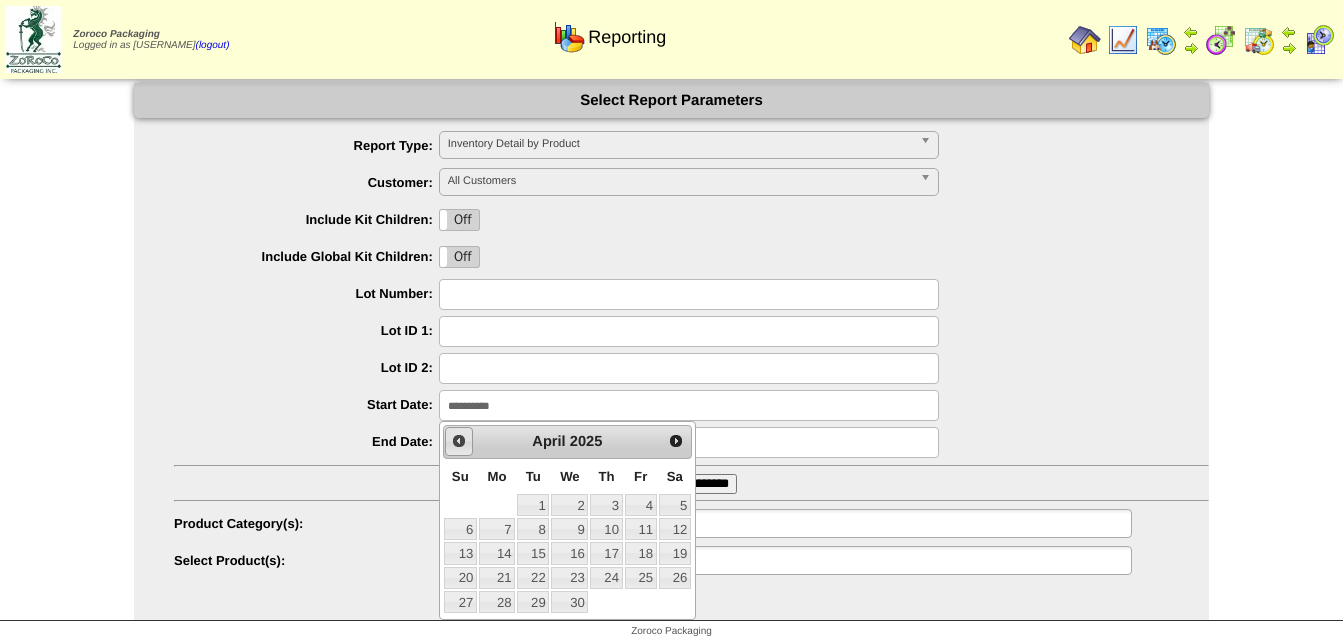 click on "Prev" at bounding box center [459, 441] 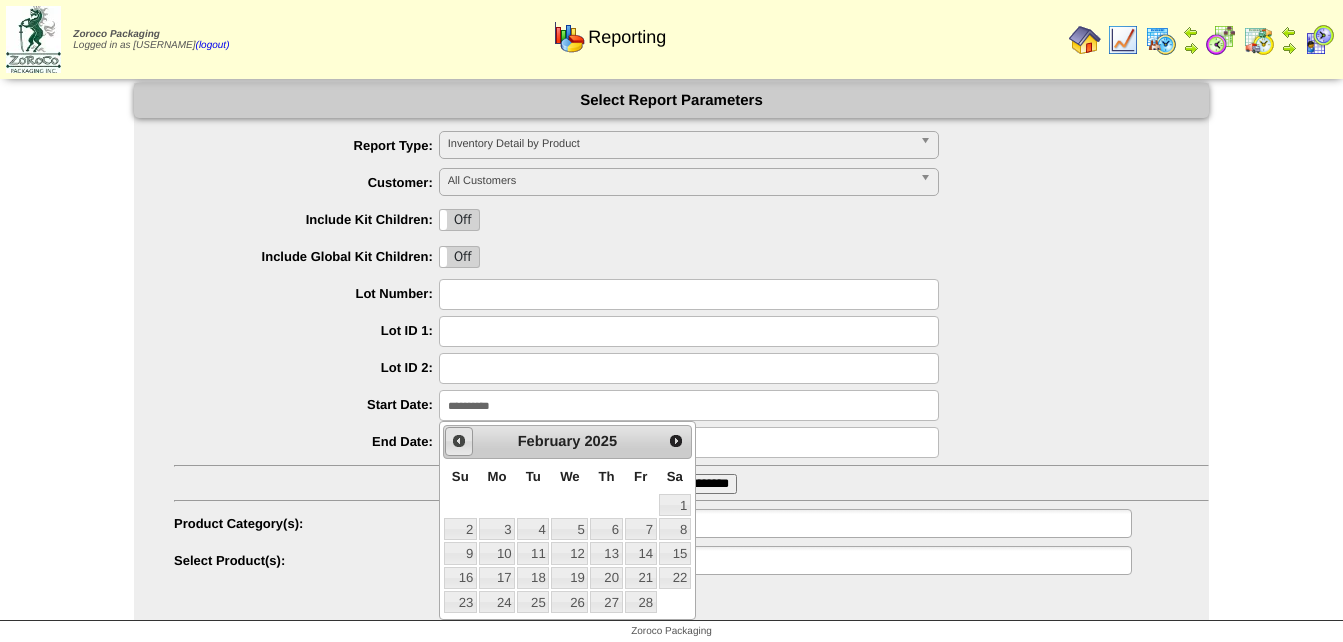 click on "Prev" at bounding box center (459, 441) 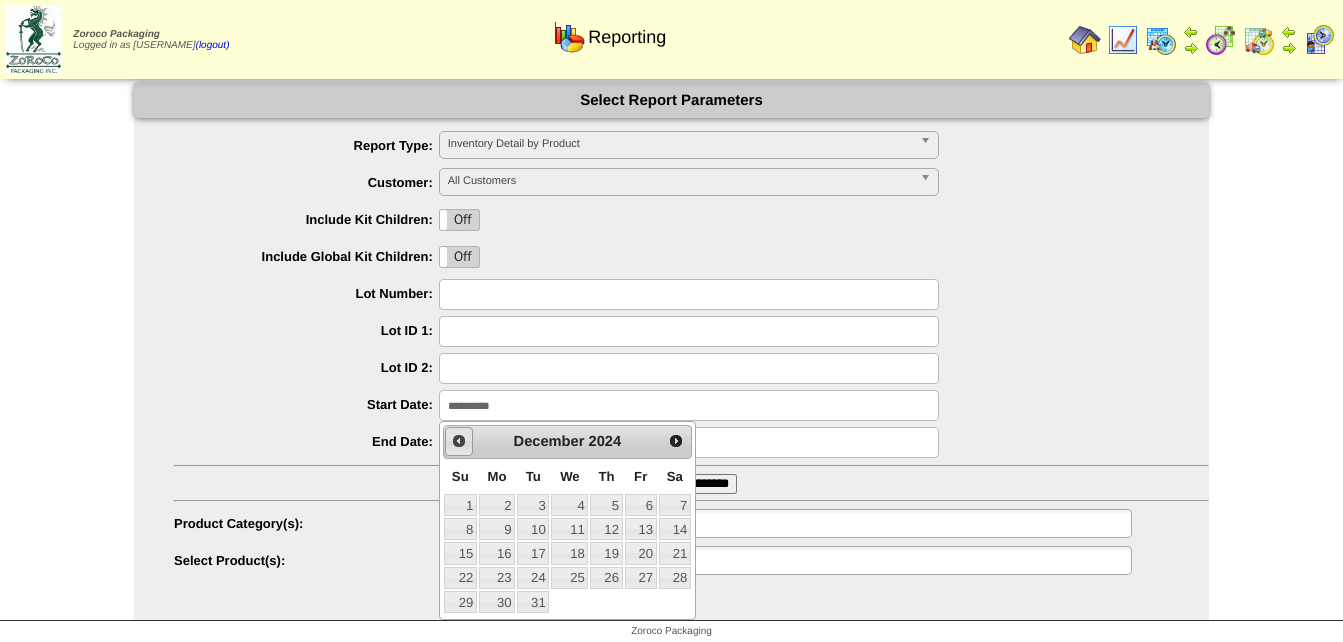click on "Prev" at bounding box center [459, 441] 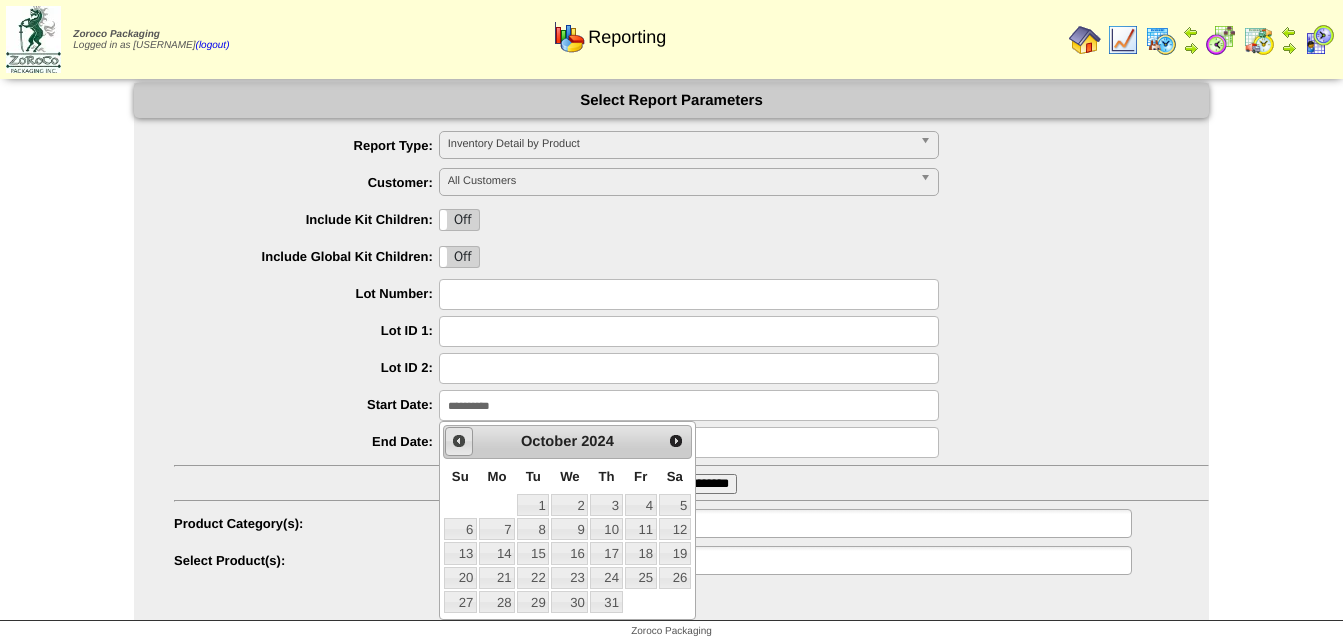 click on "Prev" at bounding box center [459, 441] 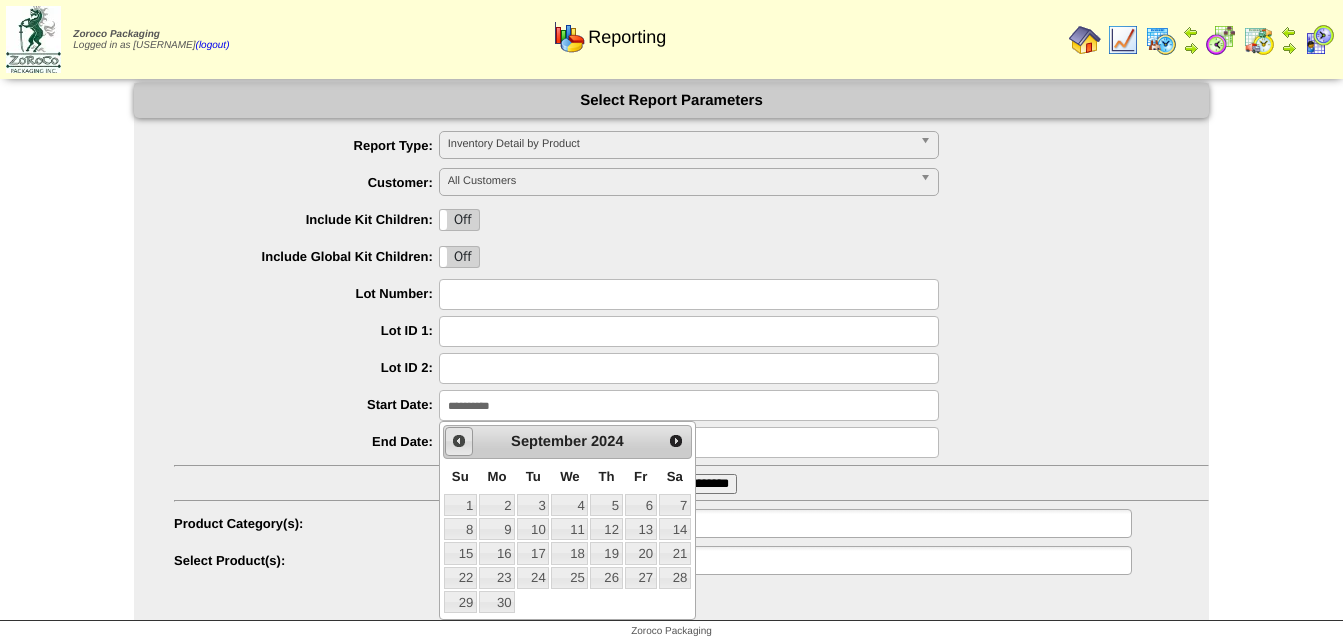 click on "Prev" at bounding box center [459, 441] 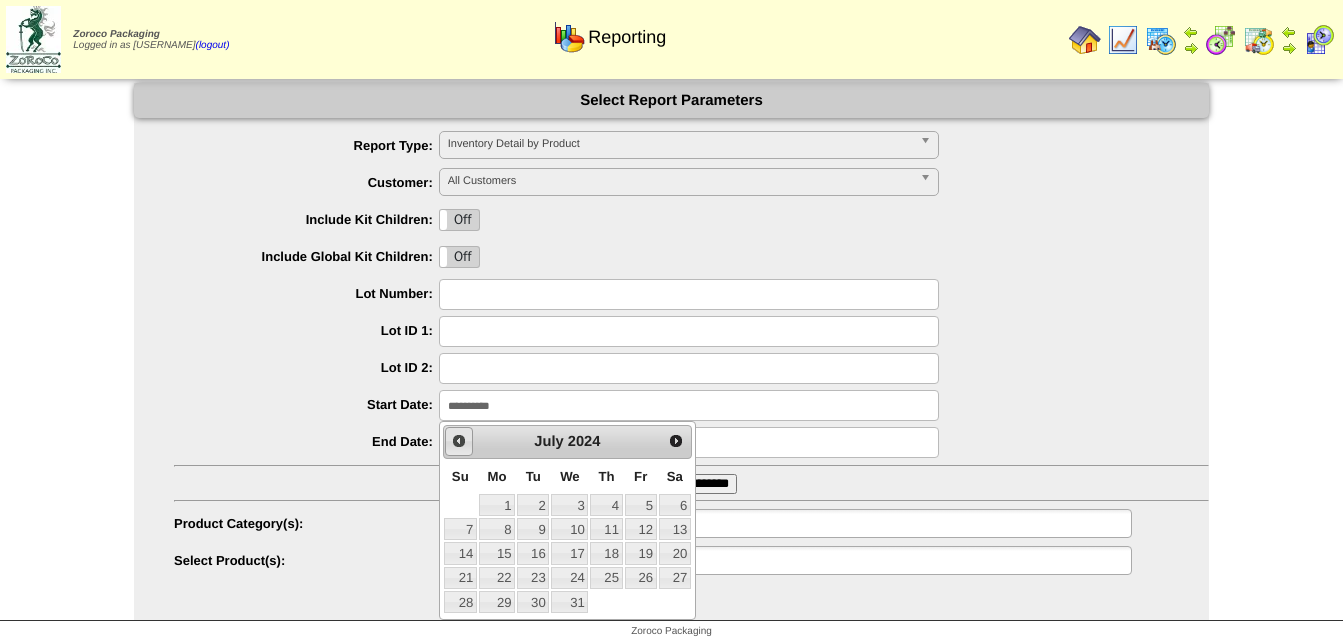 click on "Prev" at bounding box center [459, 441] 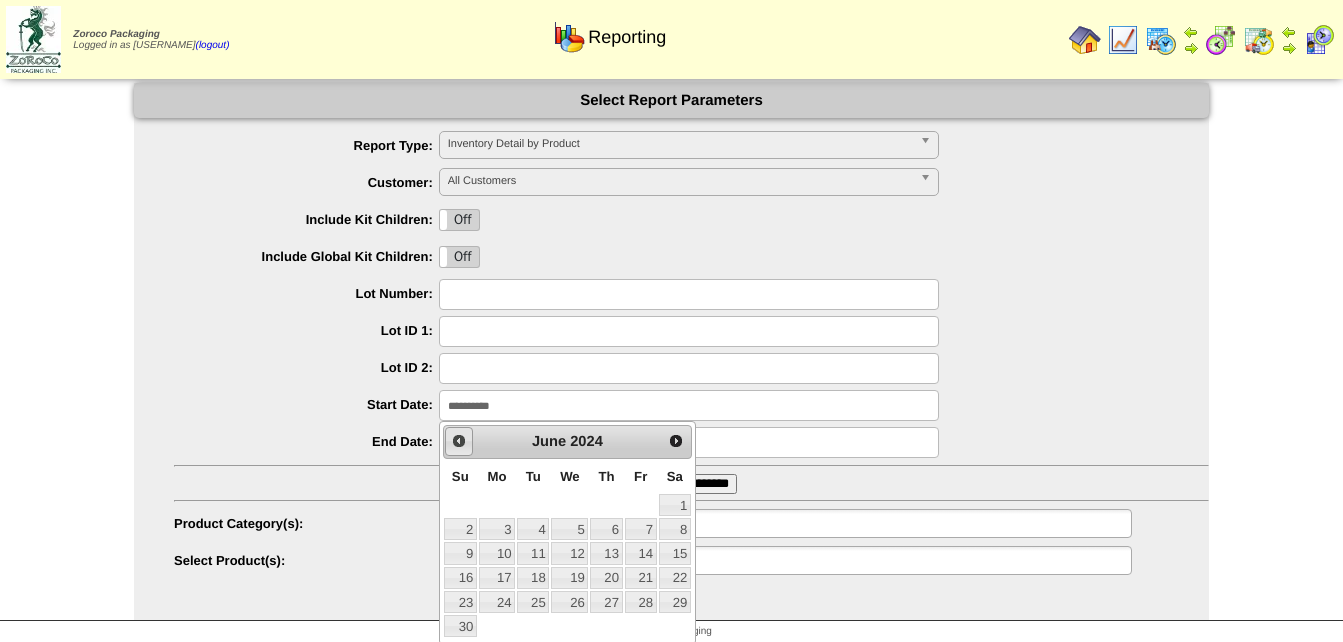 click on "Prev" at bounding box center (459, 441) 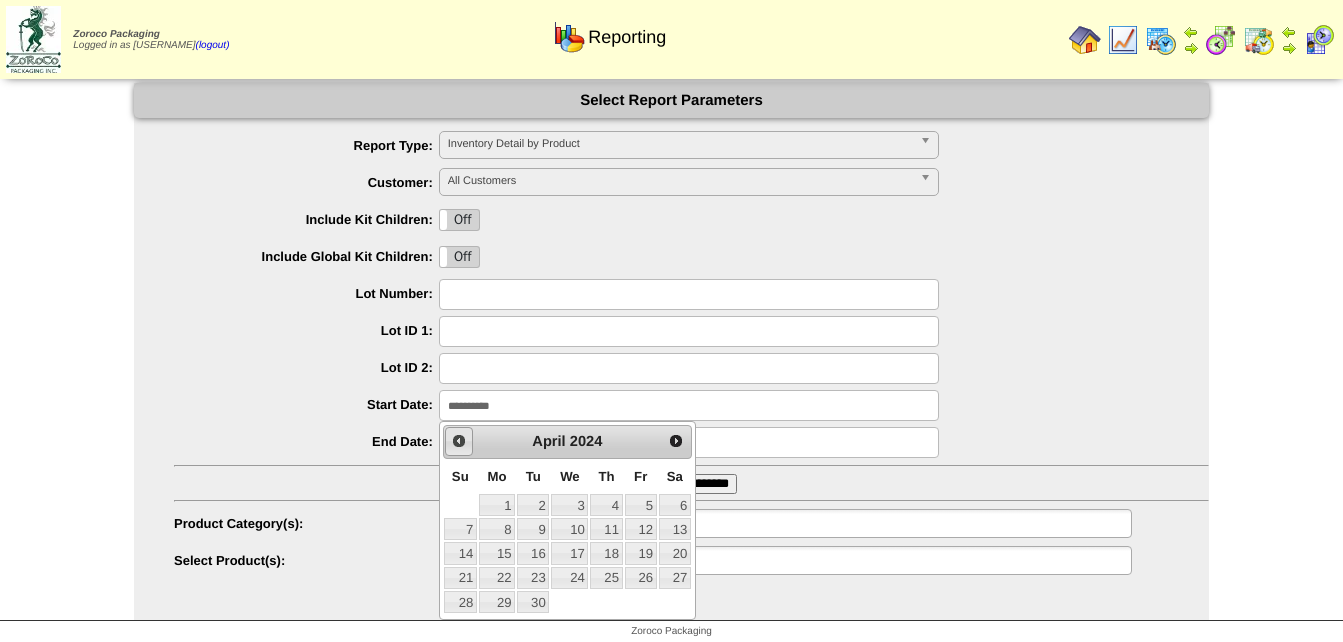 click on "Prev" at bounding box center (459, 441) 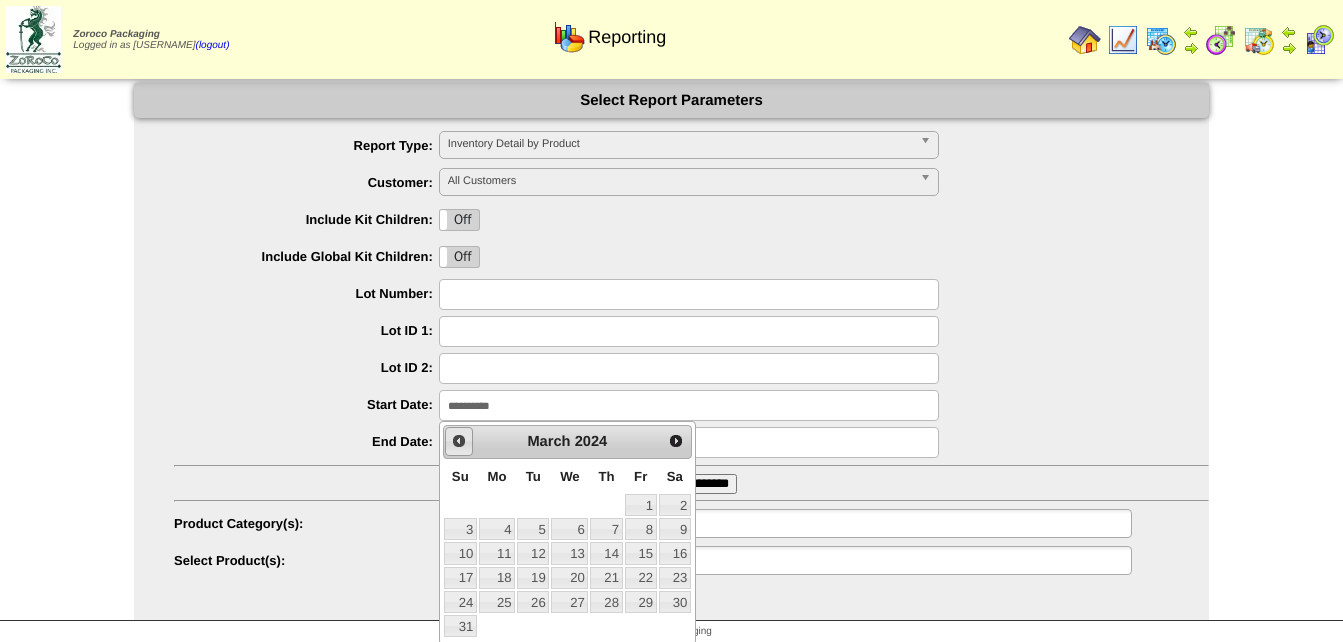 click on "Prev" at bounding box center [459, 441] 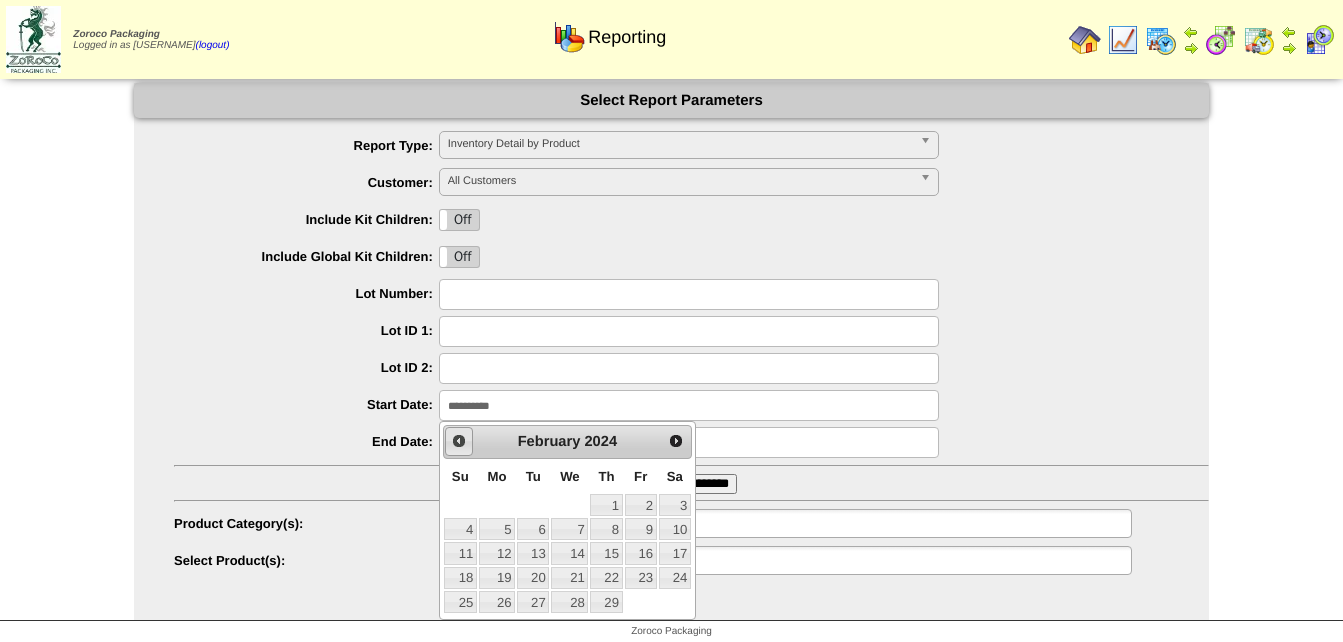 click on "Prev" at bounding box center [459, 441] 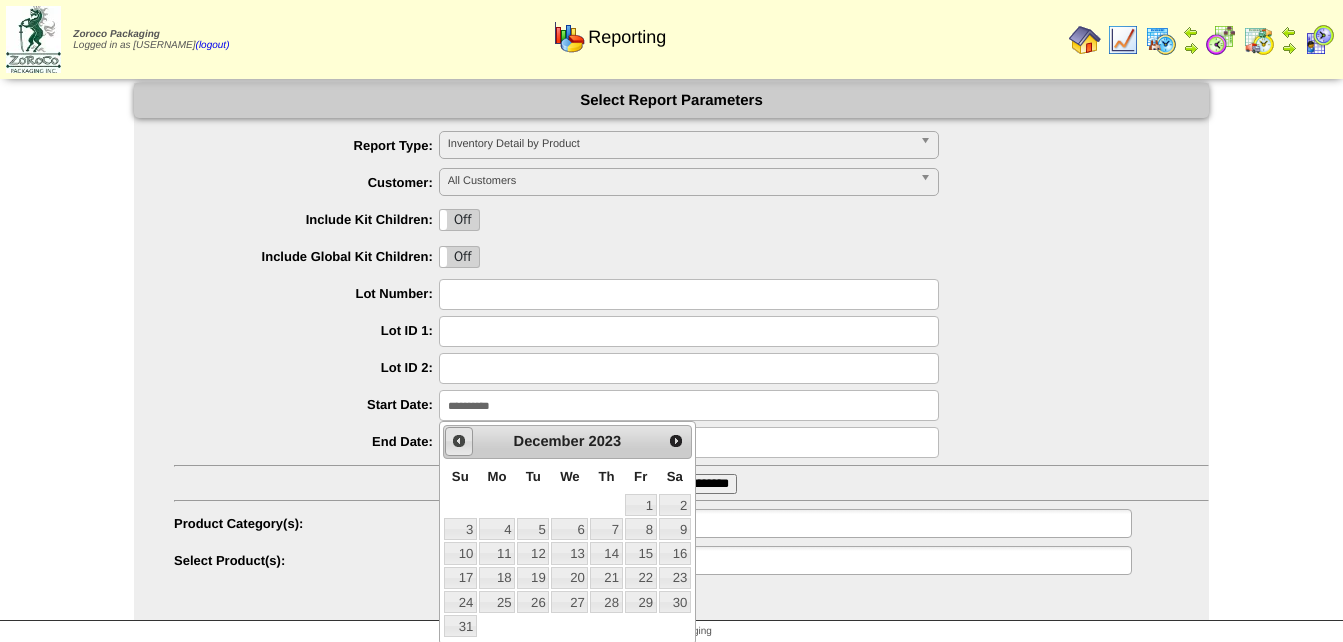 click on "Prev" at bounding box center [459, 441] 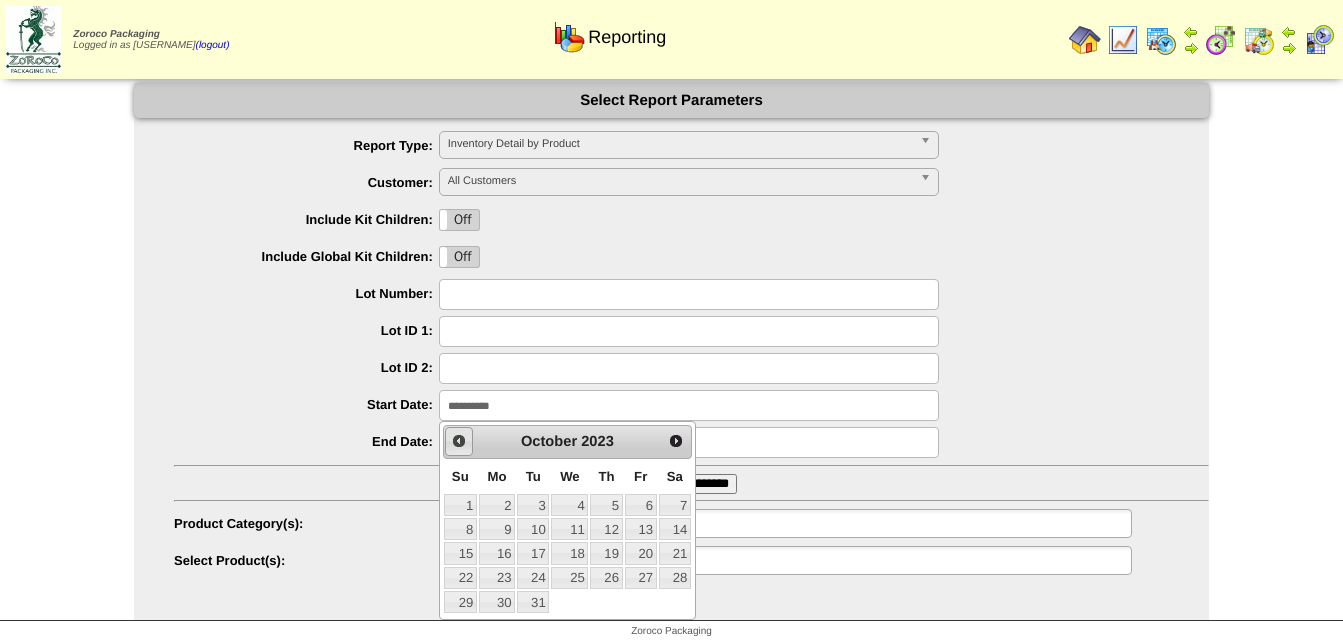click on "Prev" at bounding box center (459, 441) 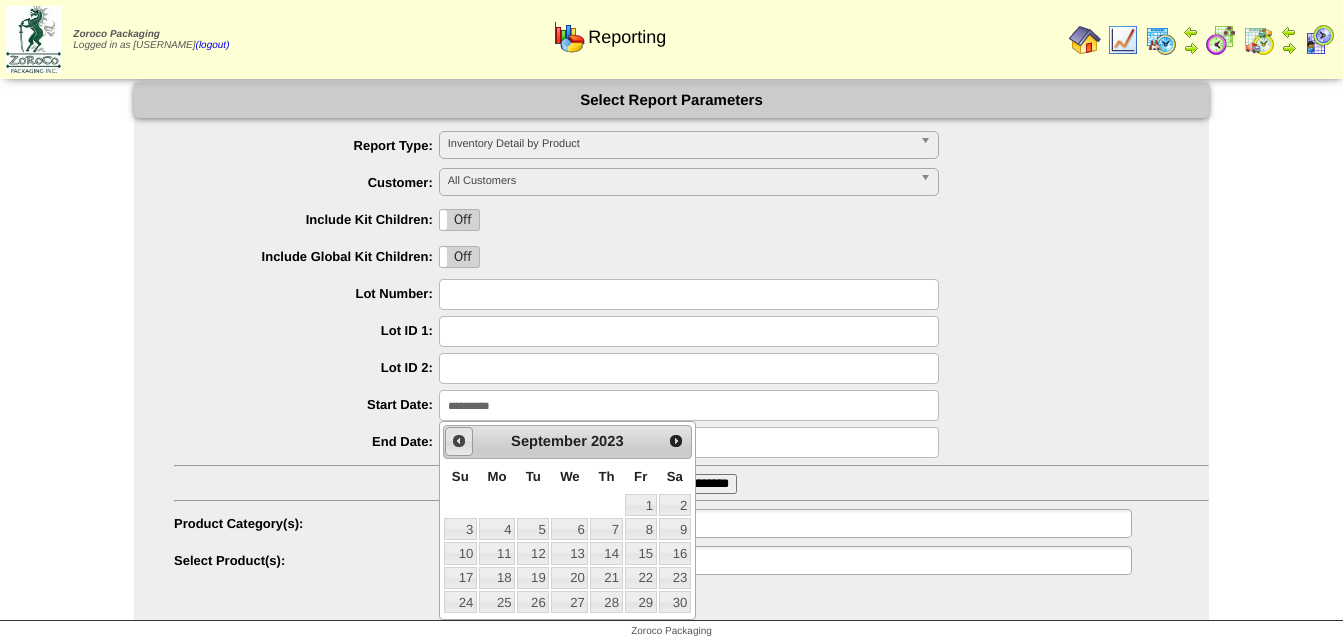 click on "Prev" at bounding box center [459, 441] 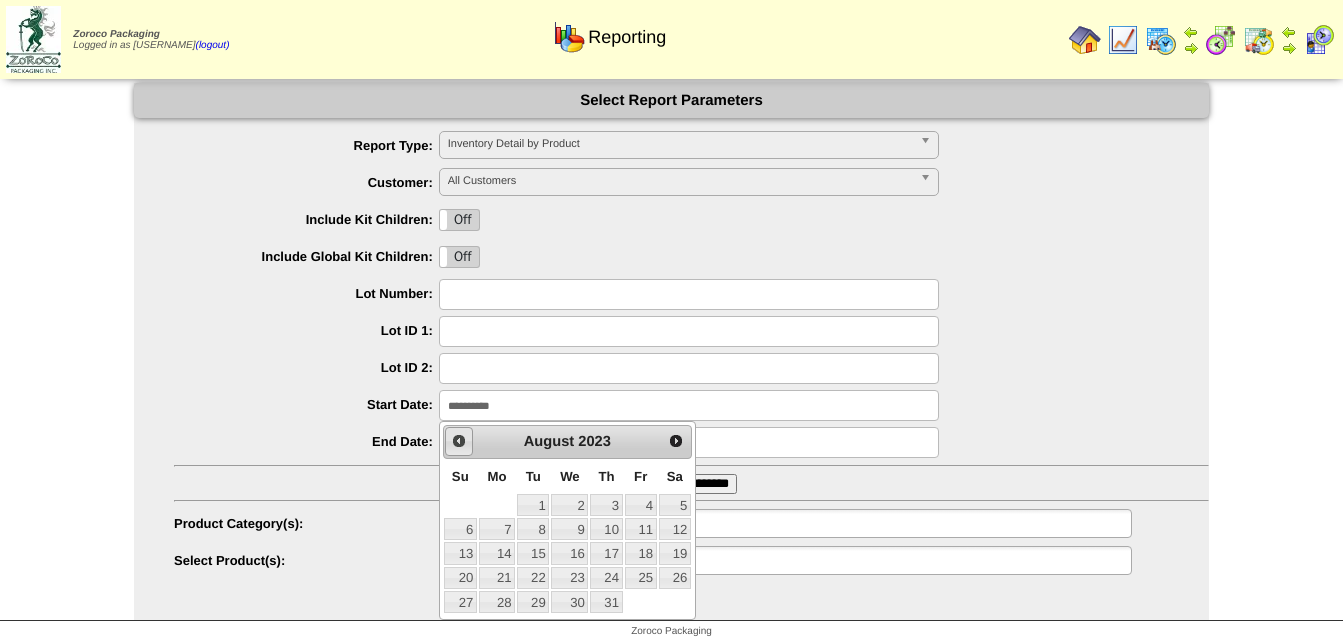 click on "Prev" at bounding box center [459, 441] 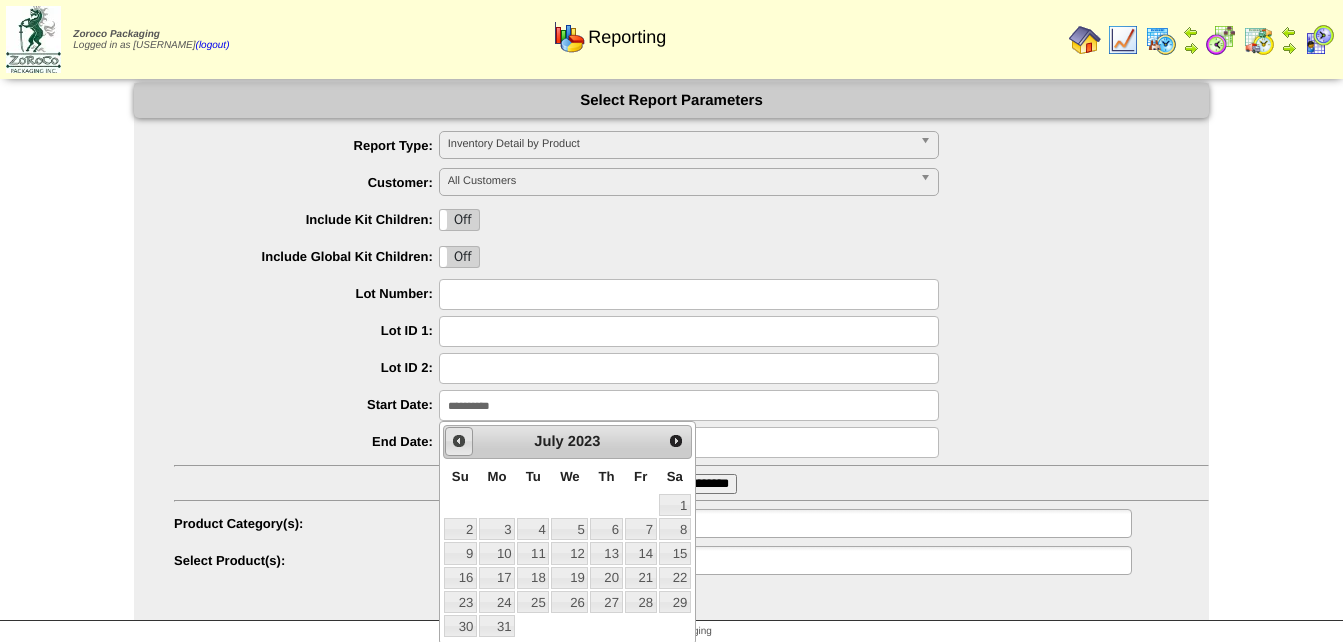 click on "Prev" at bounding box center (459, 441) 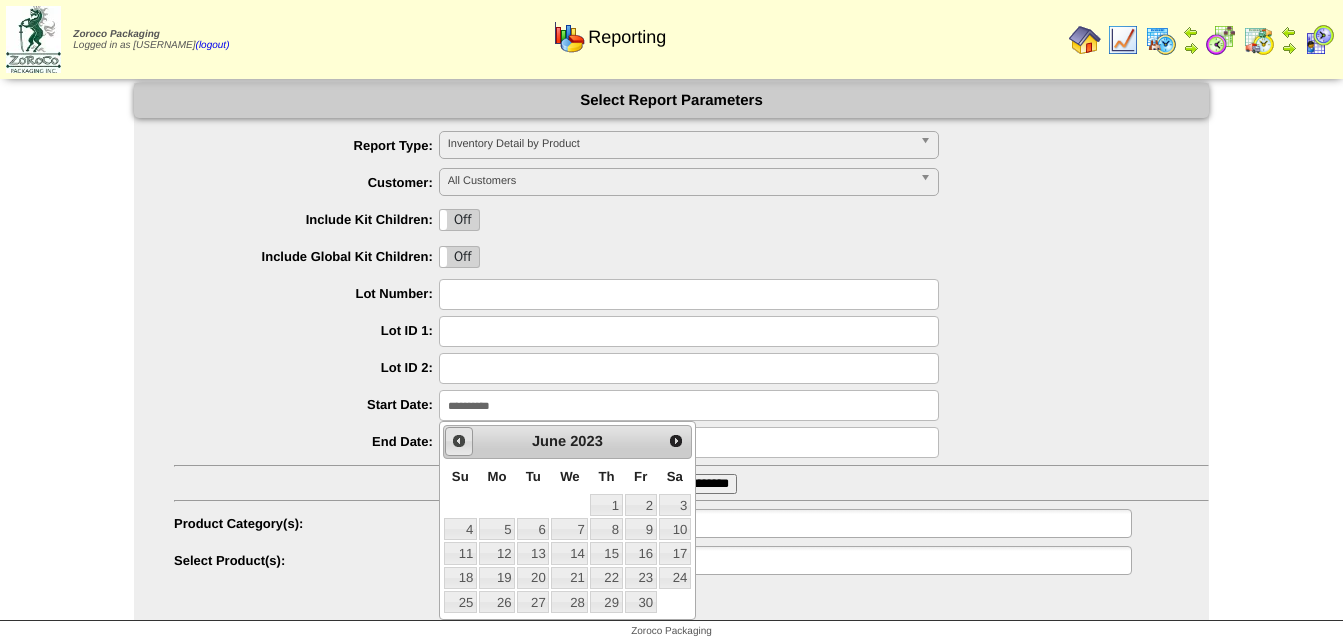 click on "Prev" at bounding box center (459, 441) 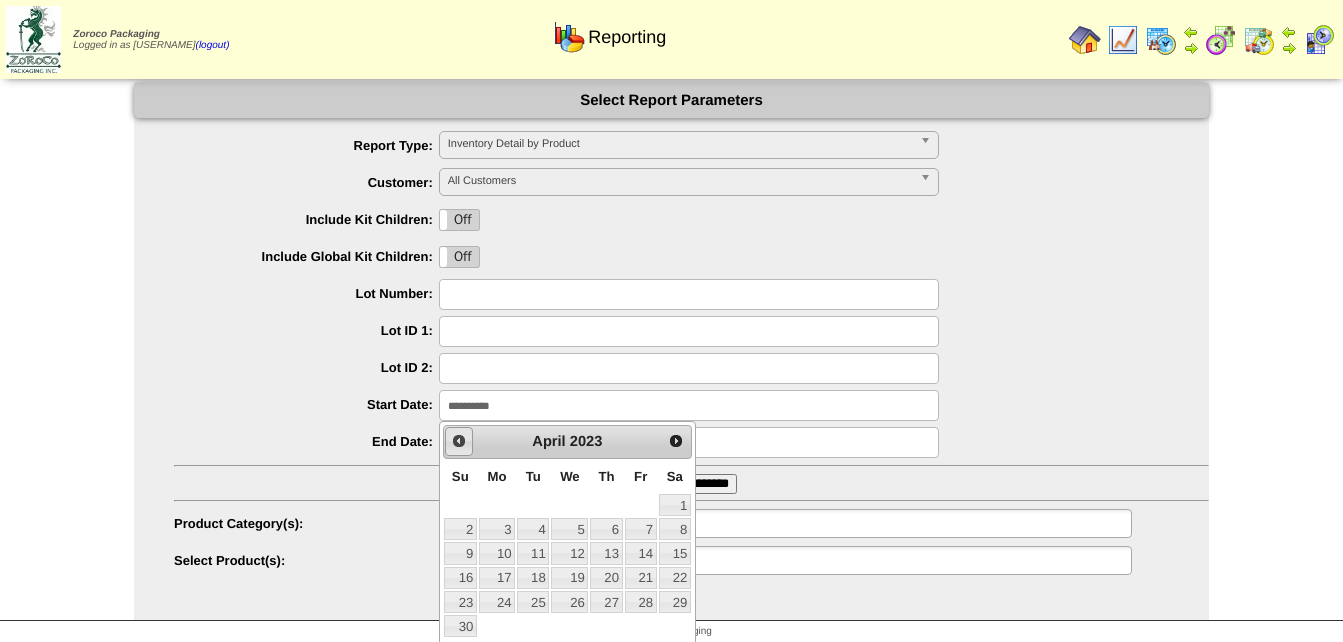 click on "Prev" at bounding box center (459, 441) 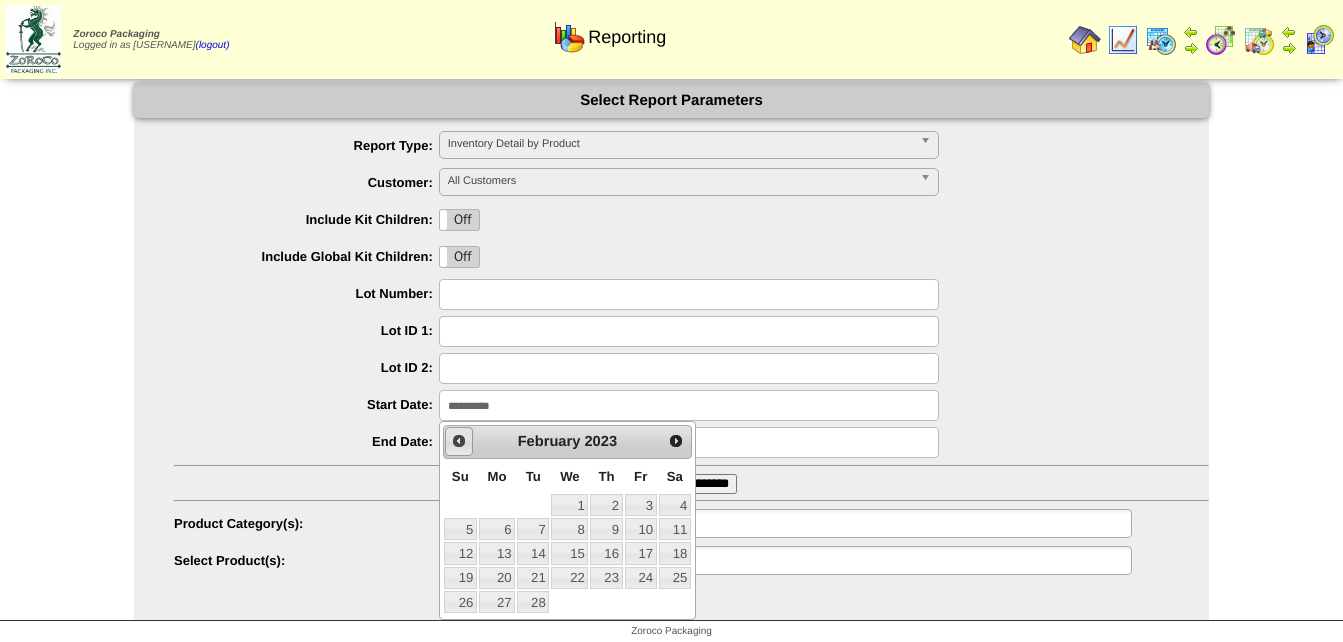 click on "Prev" at bounding box center [459, 441] 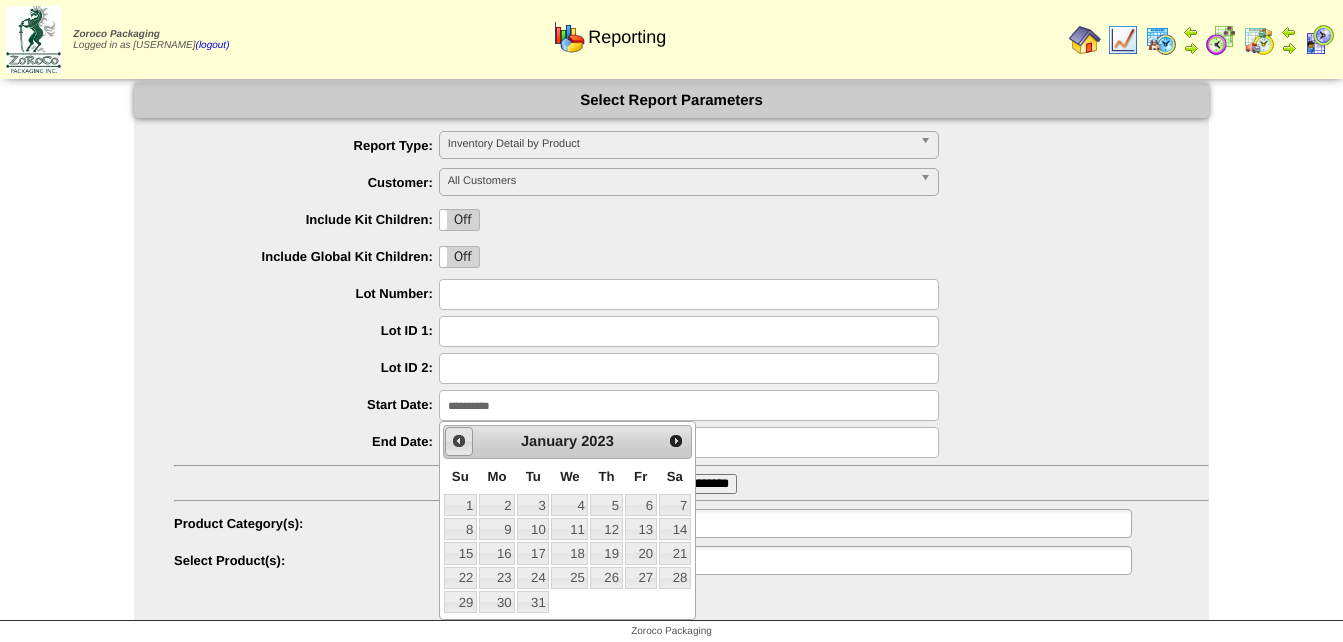 click on "Prev" at bounding box center [459, 441] 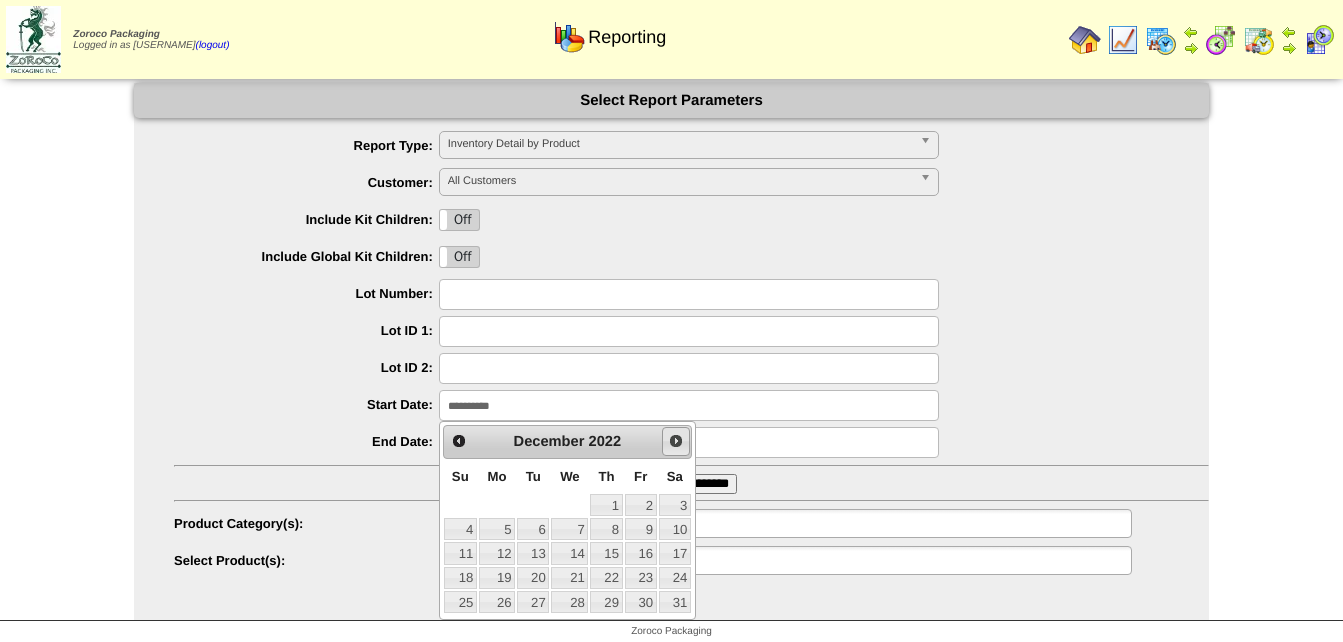 click on "Next" at bounding box center [676, 441] 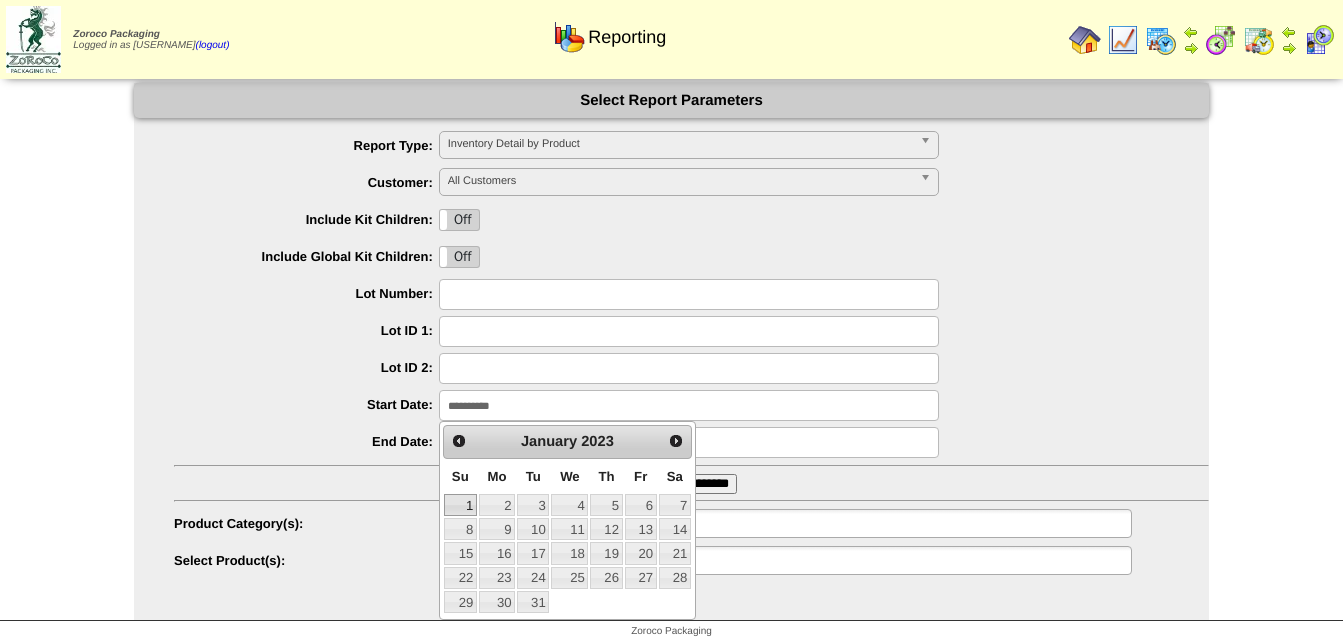 click on "1" at bounding box center (460, 505) 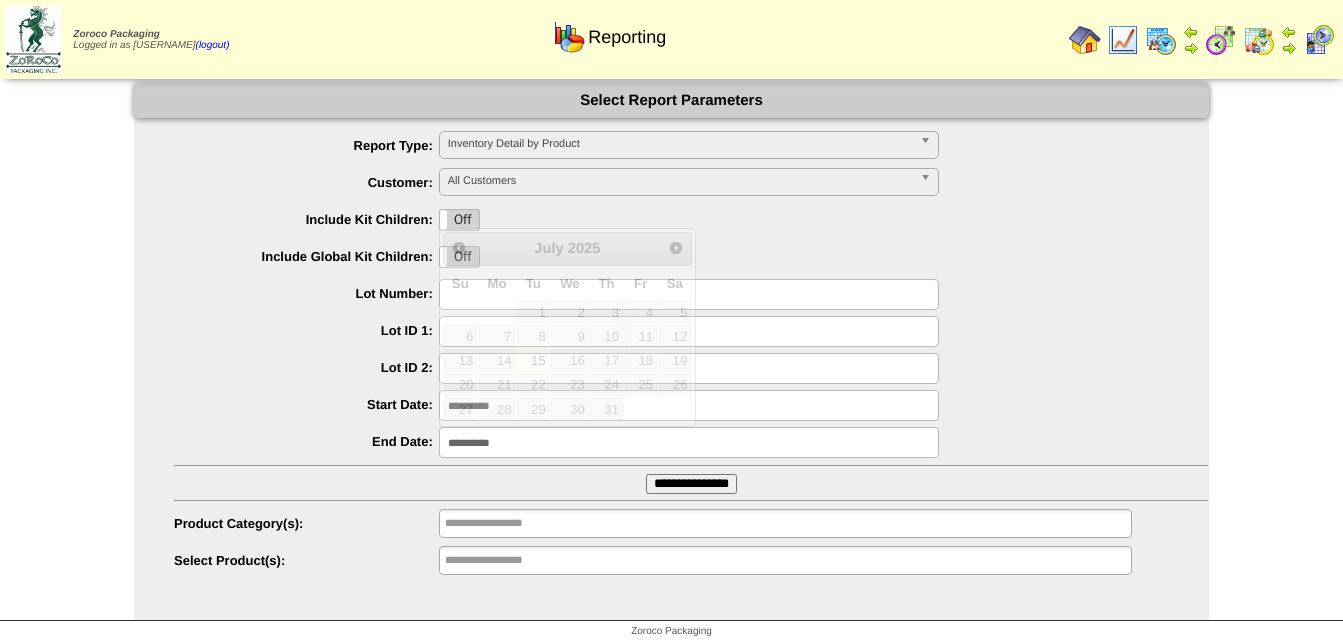click on "**********" at bounding box center [689, 442] 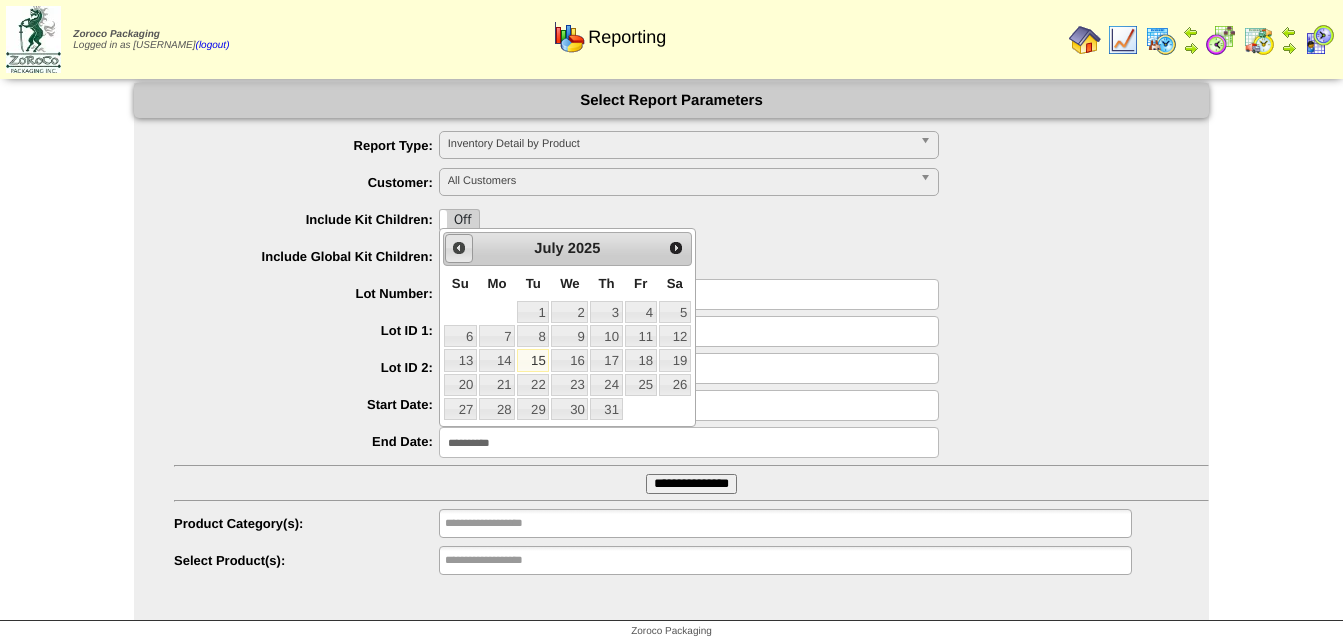 click on "Prev" at bounding box center [459, 248] 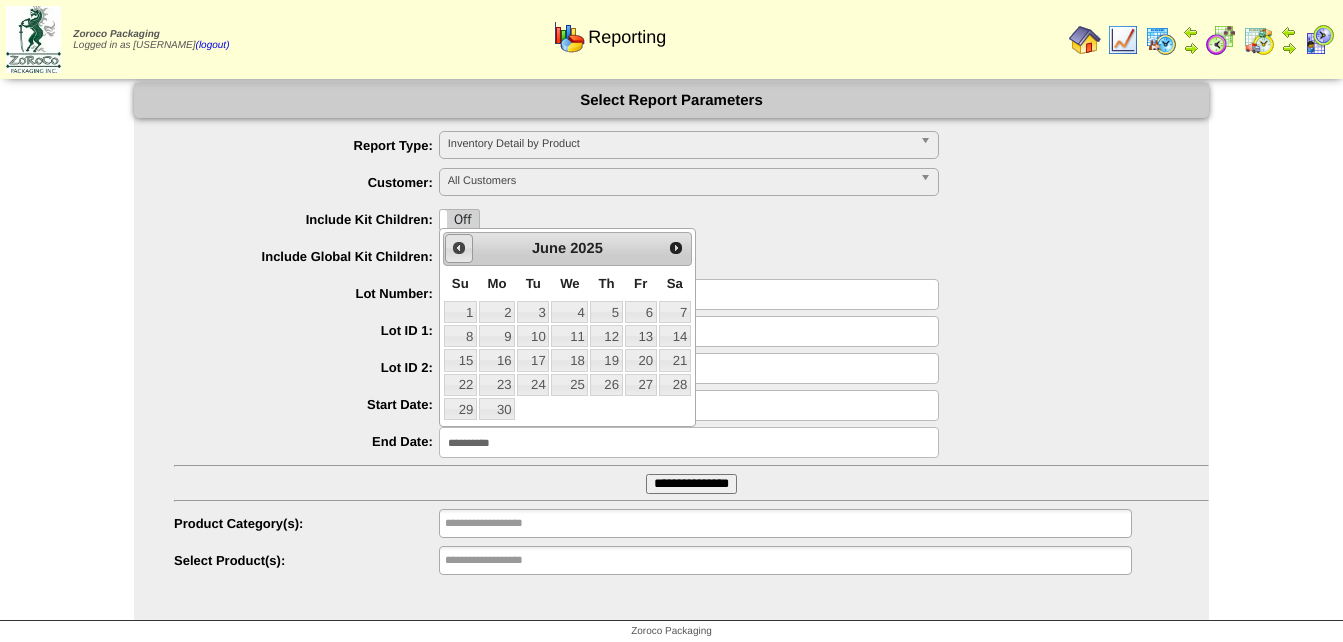click on "Prev" at bounding box center [459, 248] 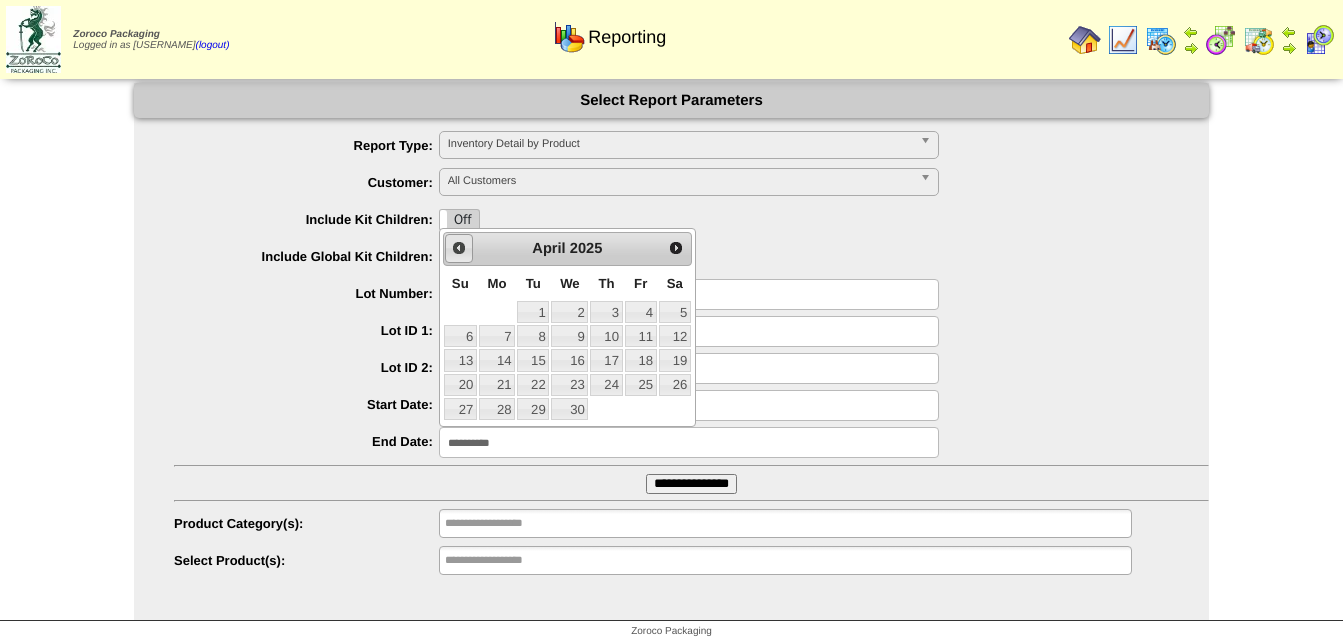 click on "Prev" at bounding box center (459, 248) 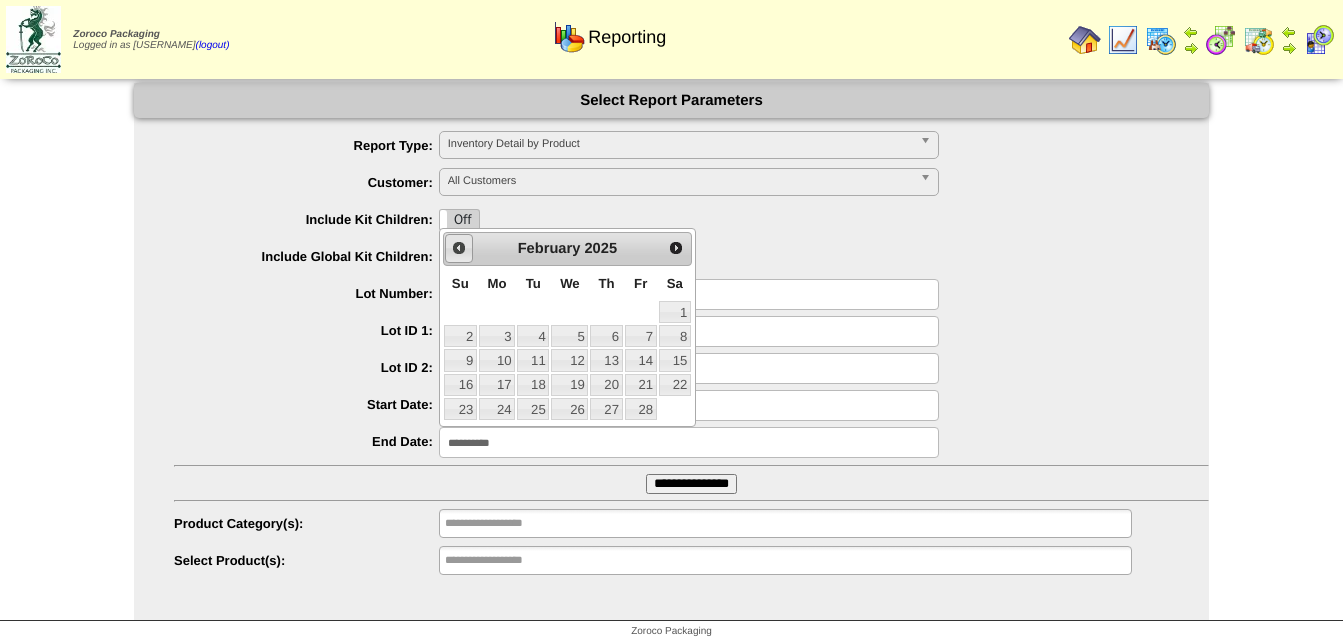 click on "Prev" at bounding box center [459, 248] 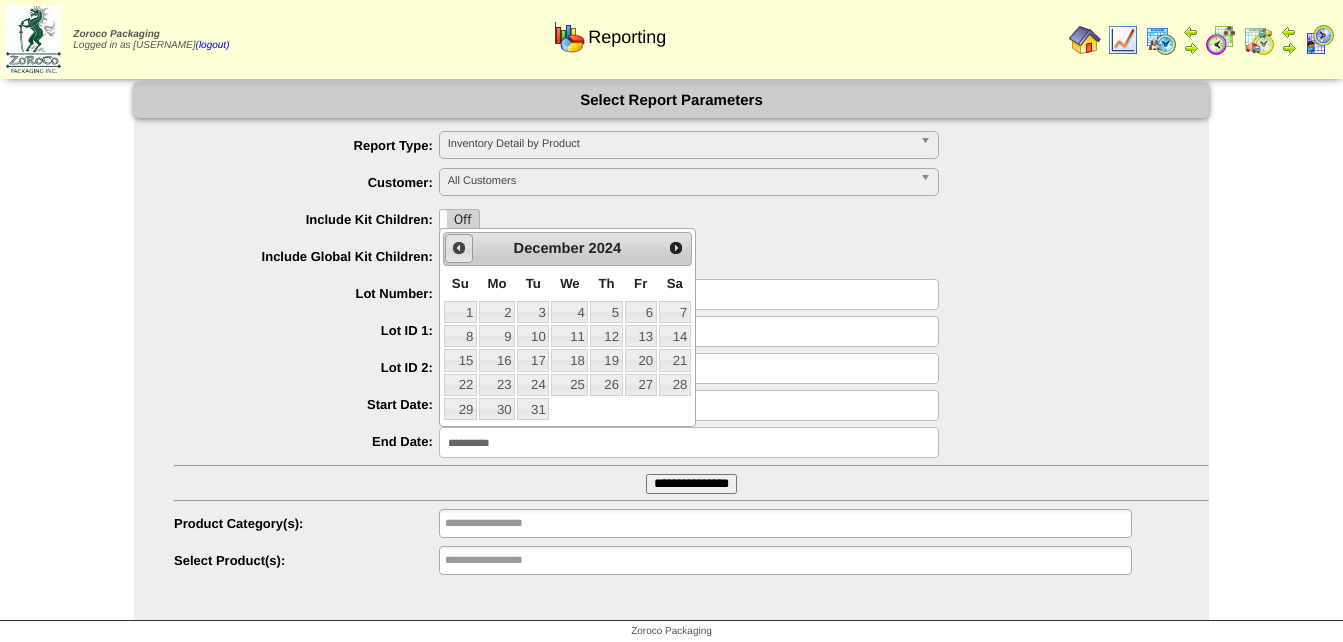 click on "Prev" at bounding box center [459, 248] 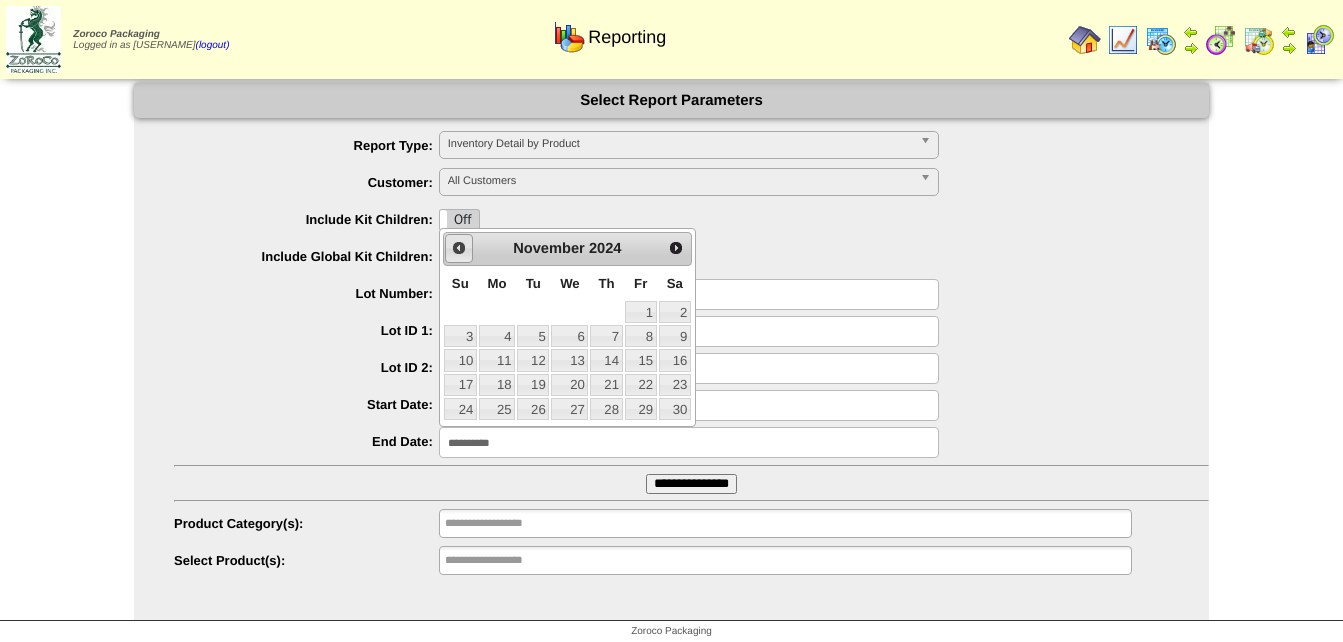 click on "Prev" at bounding box center (459, 248) 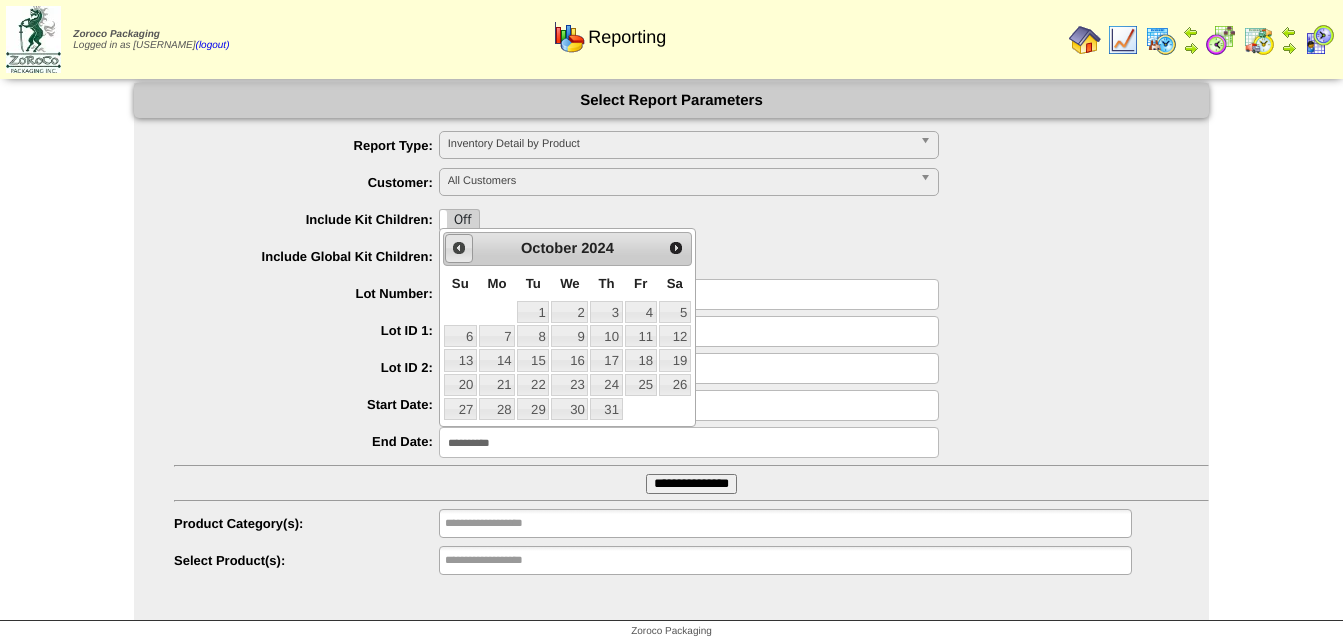 click on "Prev" at bounding box center [459, 248] 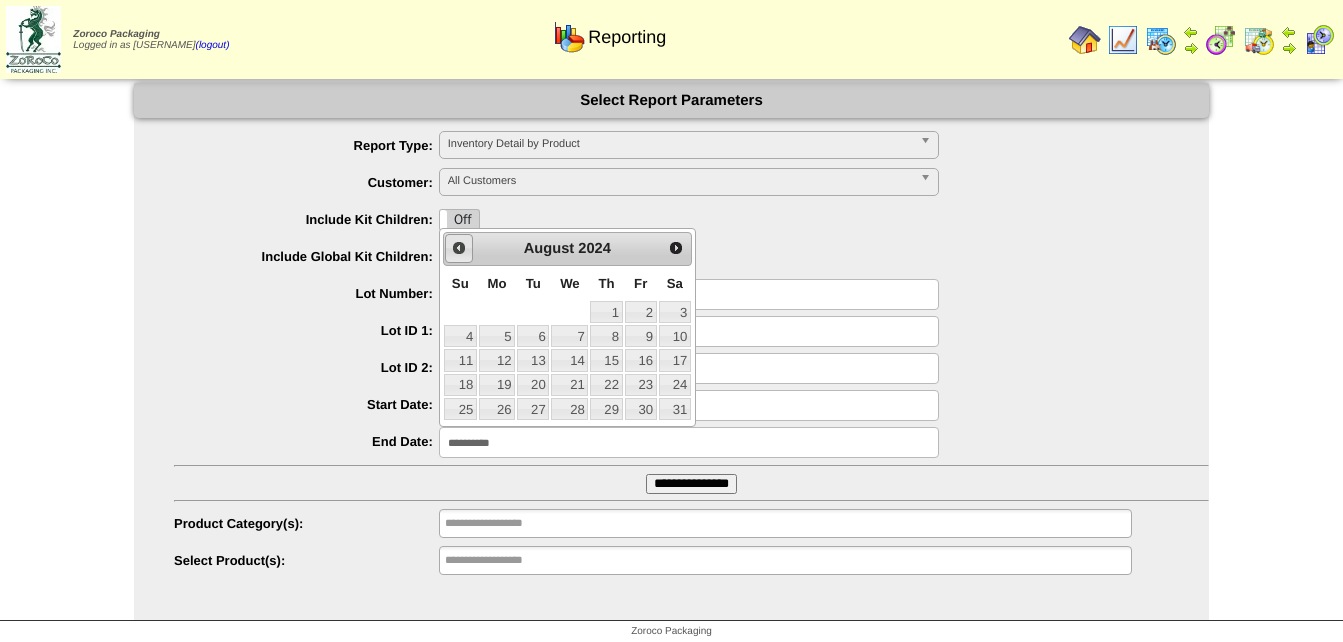 click on "Prev" at bounding box center [459, 248] 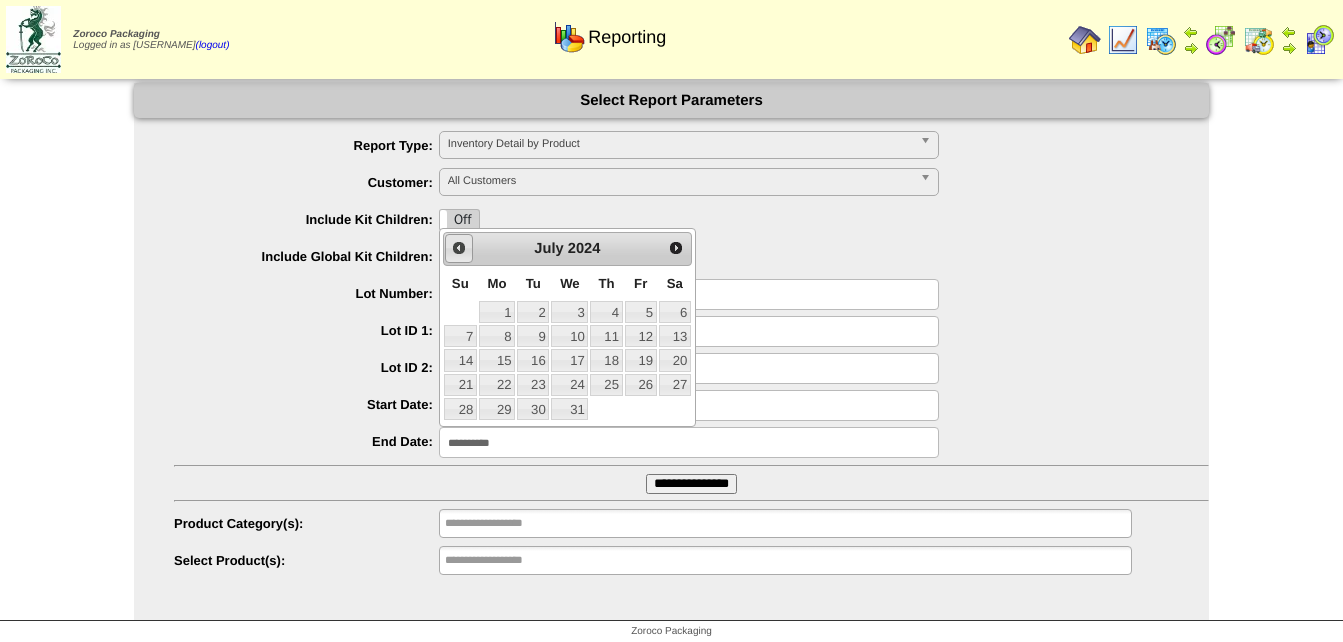 click on "Prev" at bounding box center (459, 248) 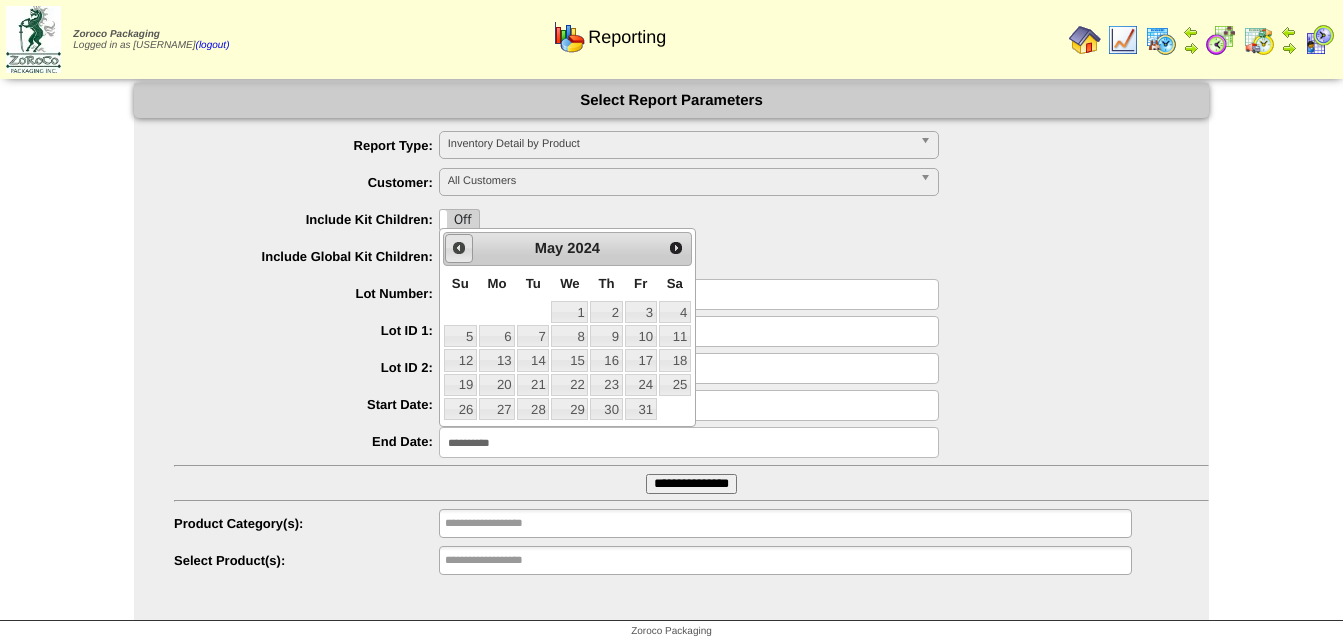 click on "Prev" at bounding box center (459, 248) 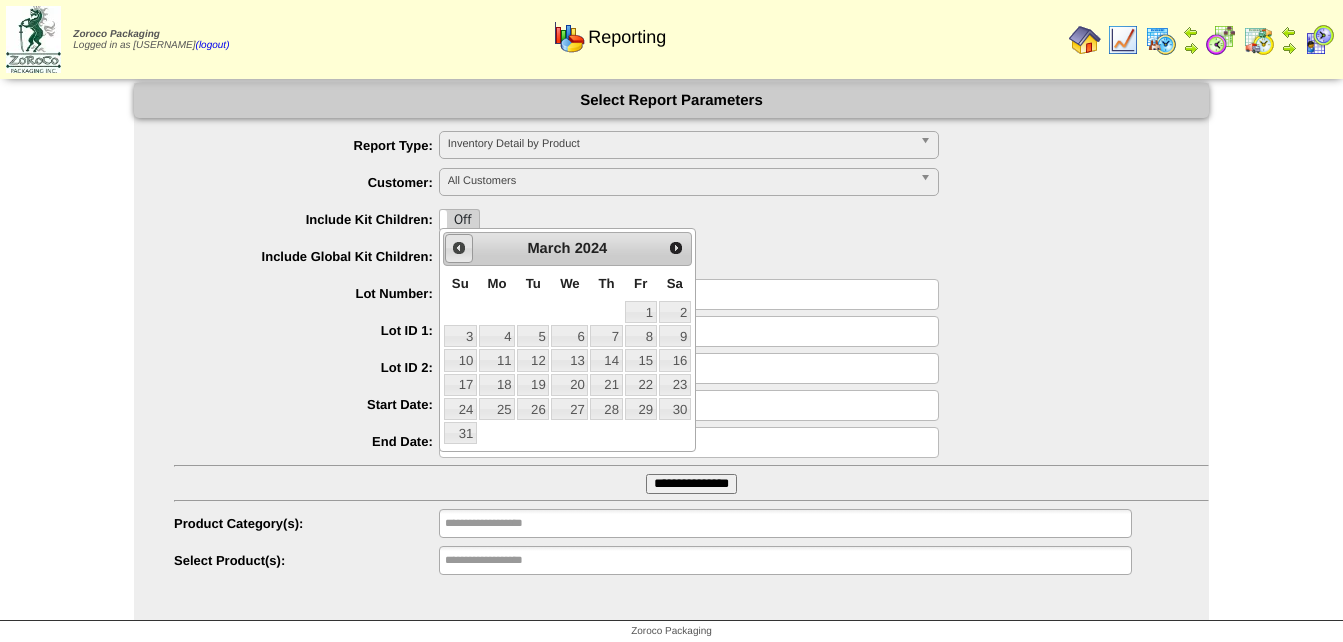 click on "Prev" at bounding box center (459, 248) 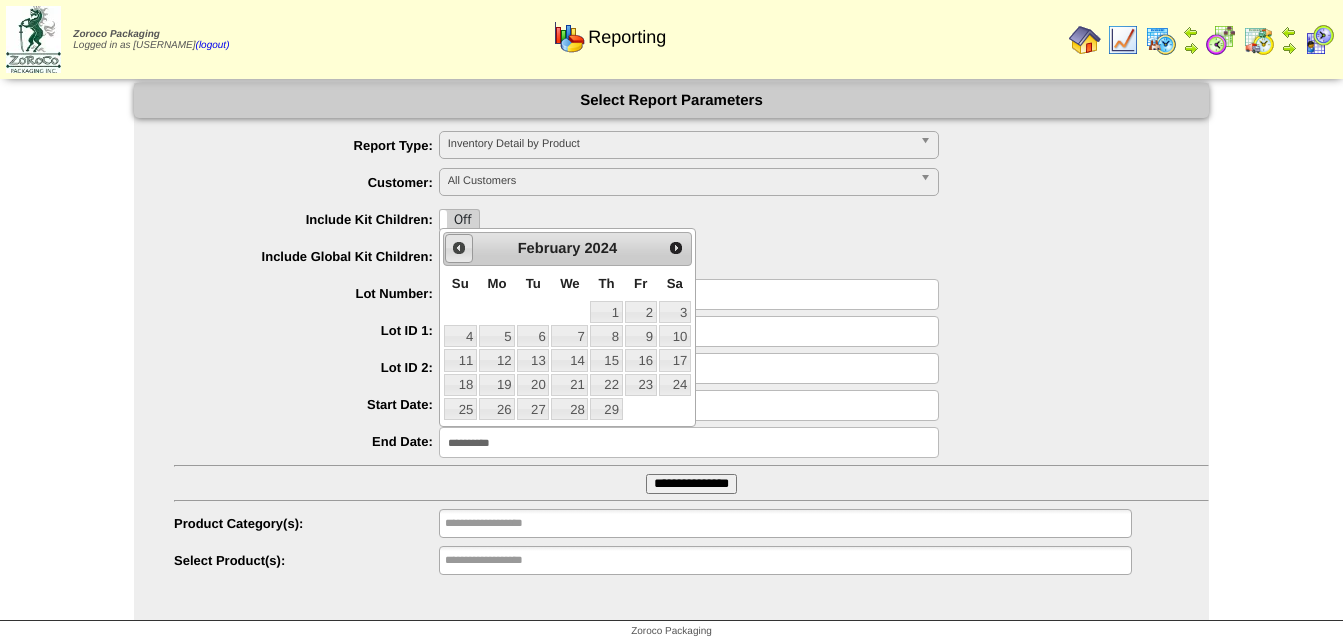 click on "Prev" at bounding box center (459, 248) 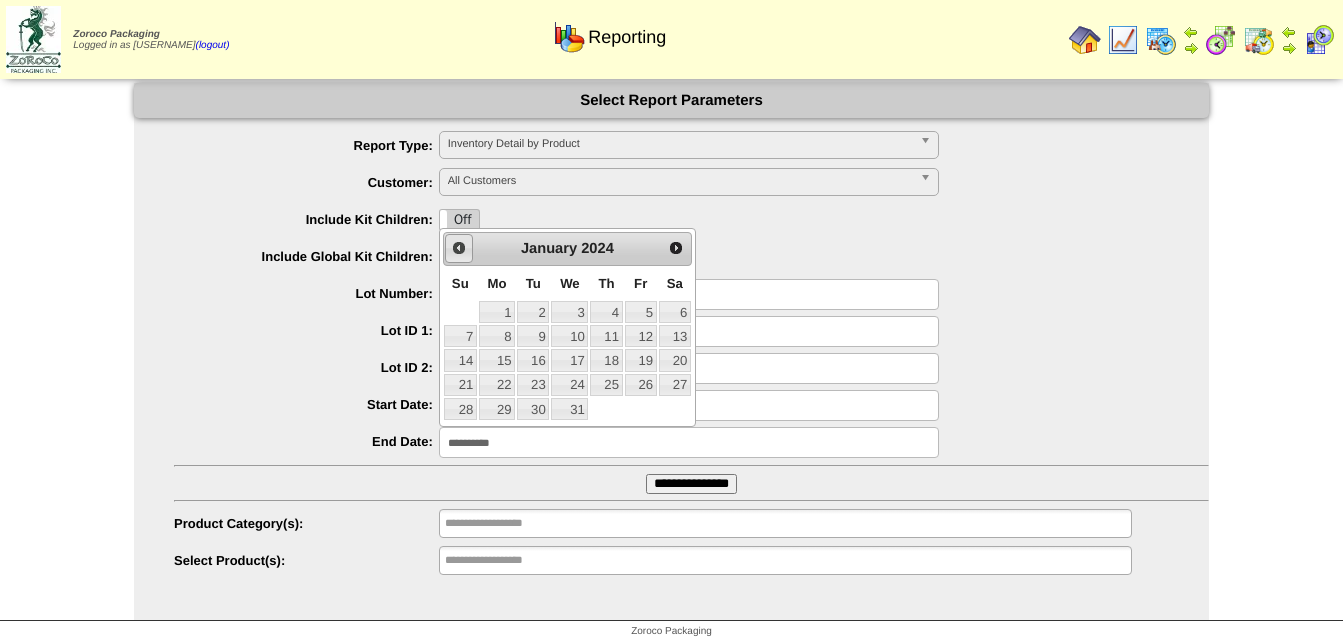 click on "Prev" at bounding box center (459, 248) 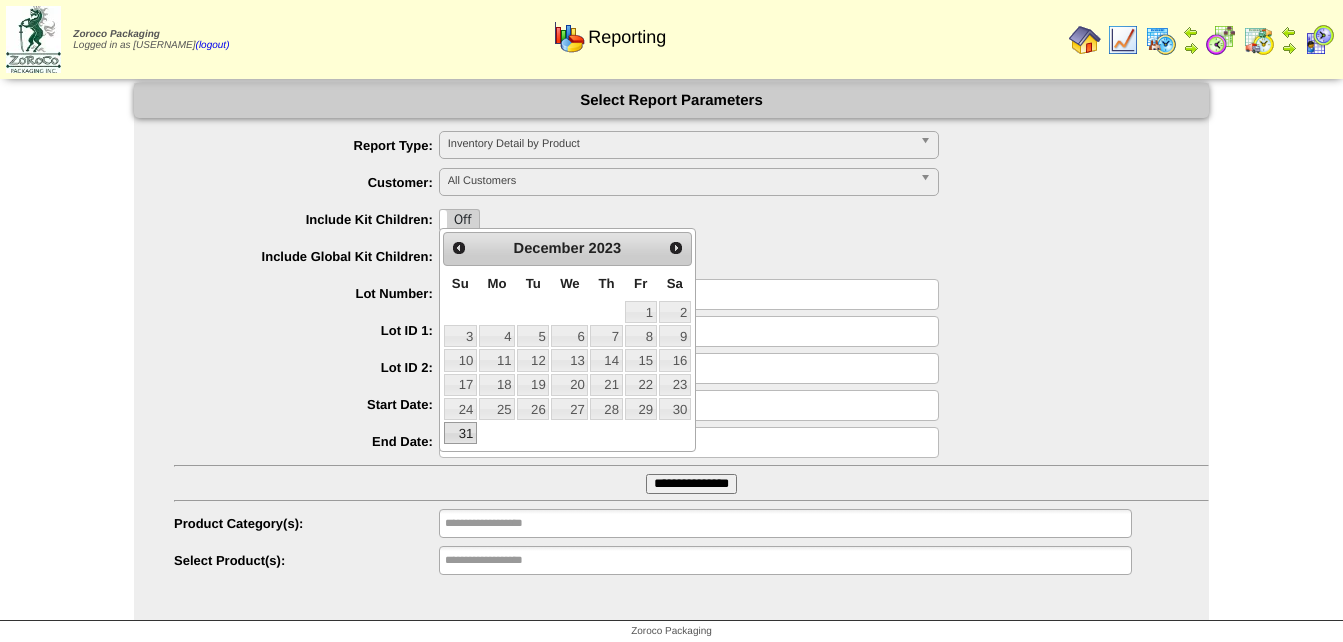click on "31" at bounding box center (460, 433) 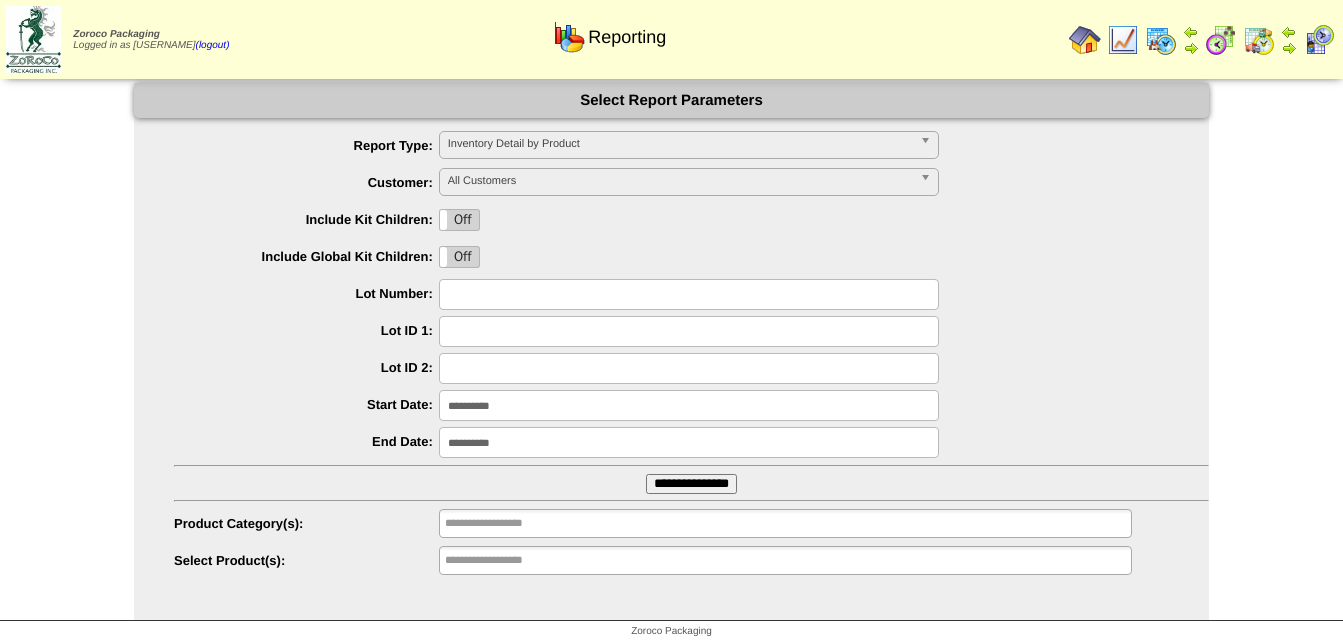 type 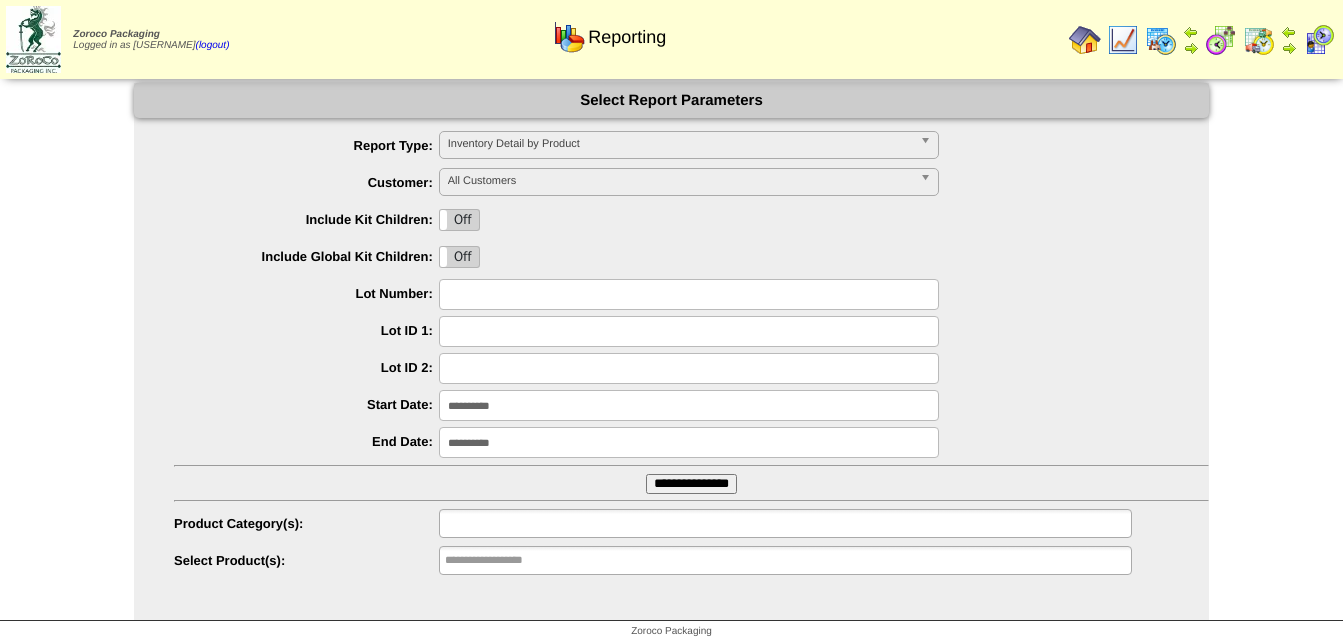 click at bounding box center (509, 523) 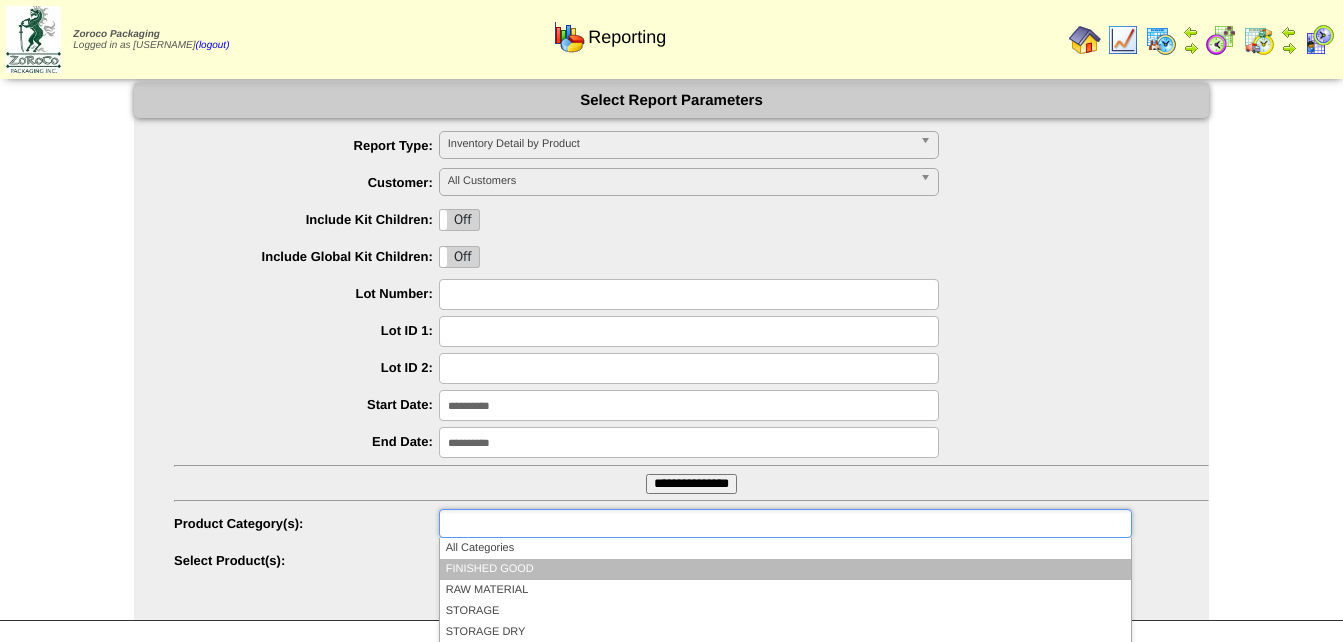 click on "FINISHED GOOD" at bounding box center [785, 569] 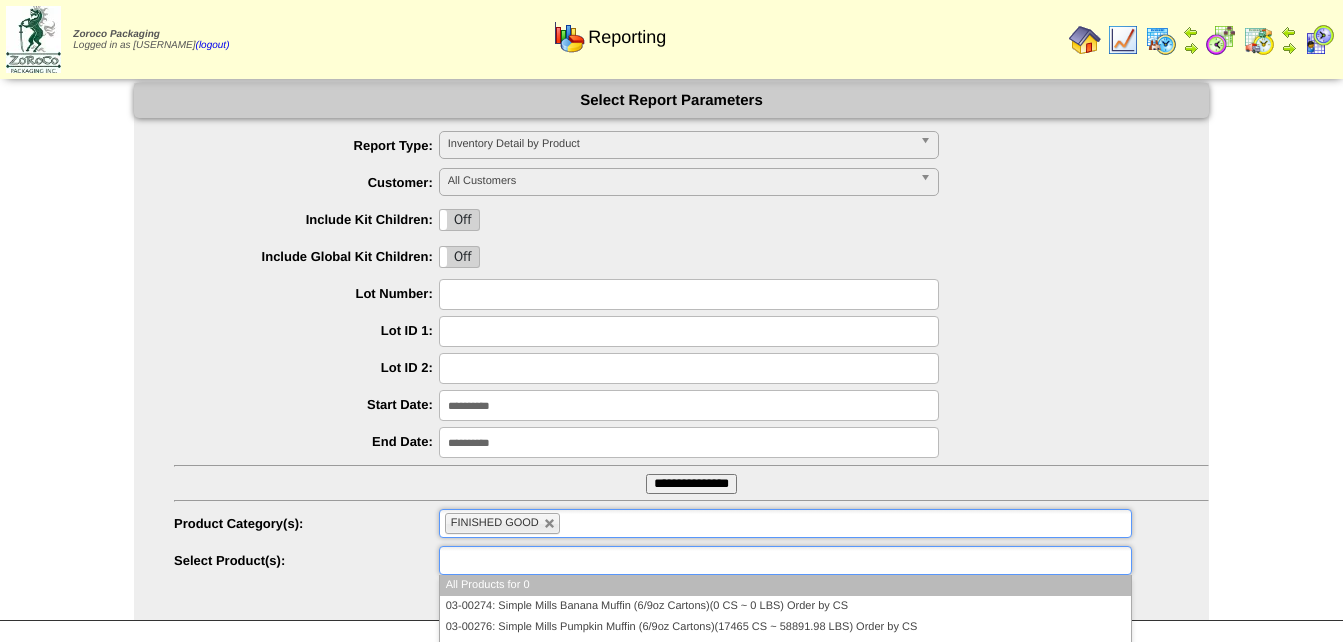 click at bounding box center (509, 560) 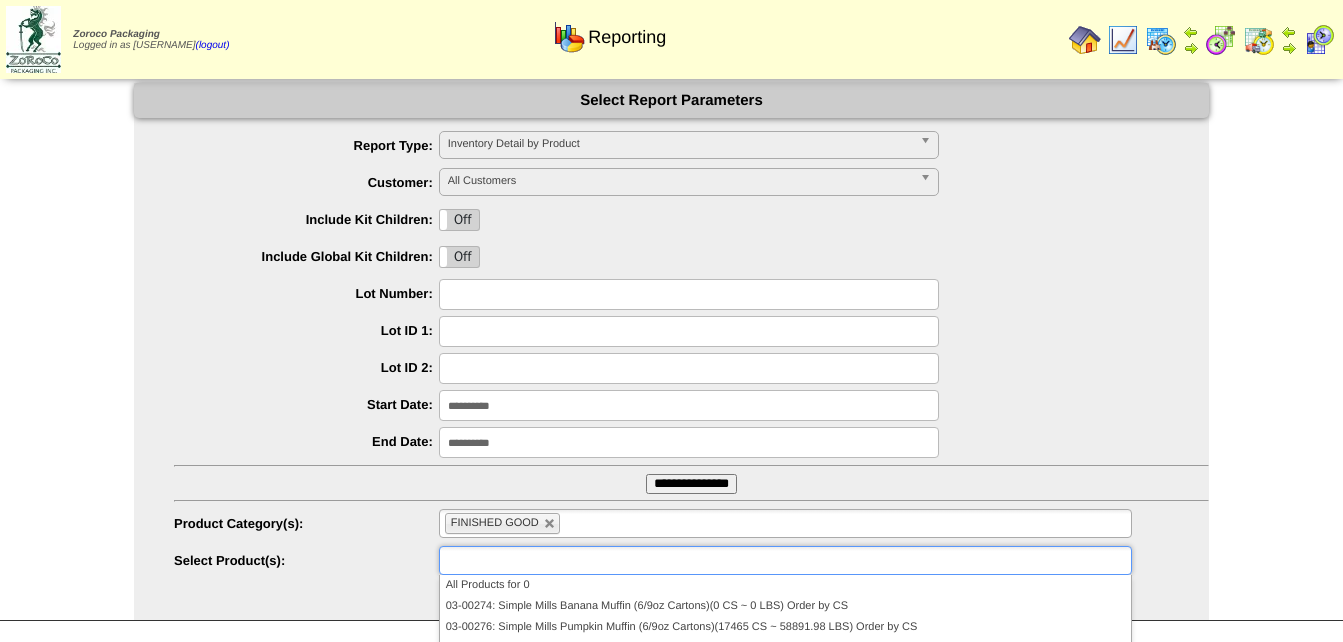 click on "**********" at bounding box center (671, 330) 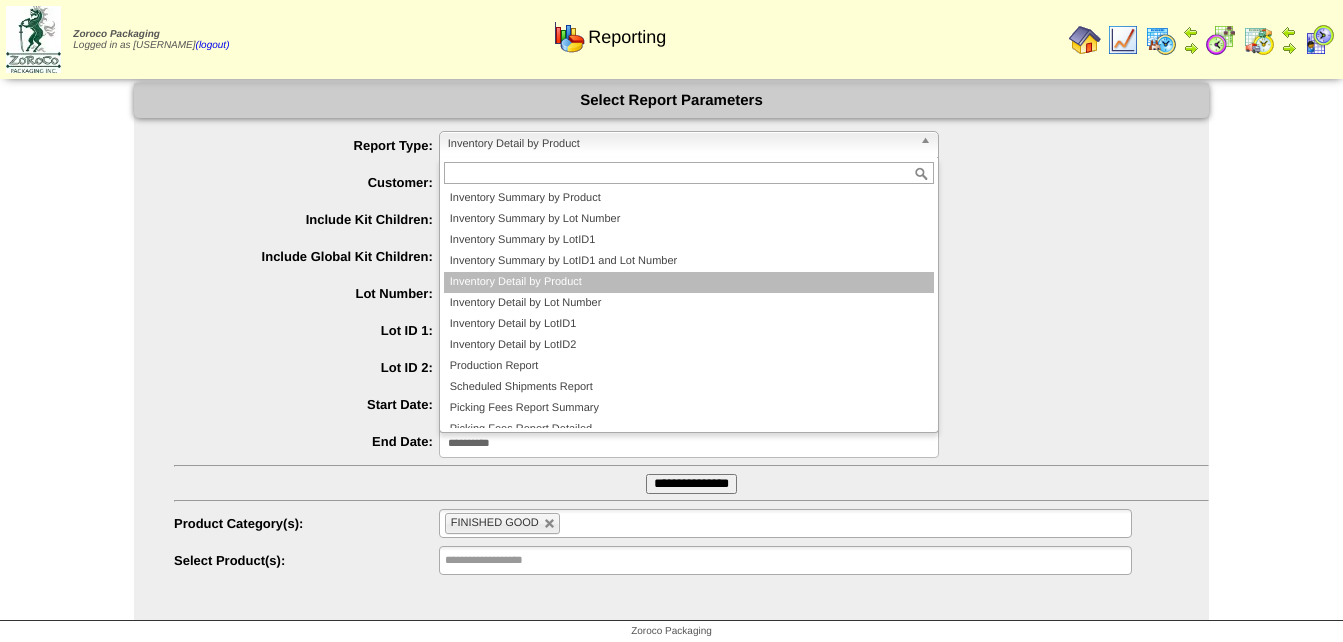 click on "Inventory Detail by Product" at bounding box center [680, 144] 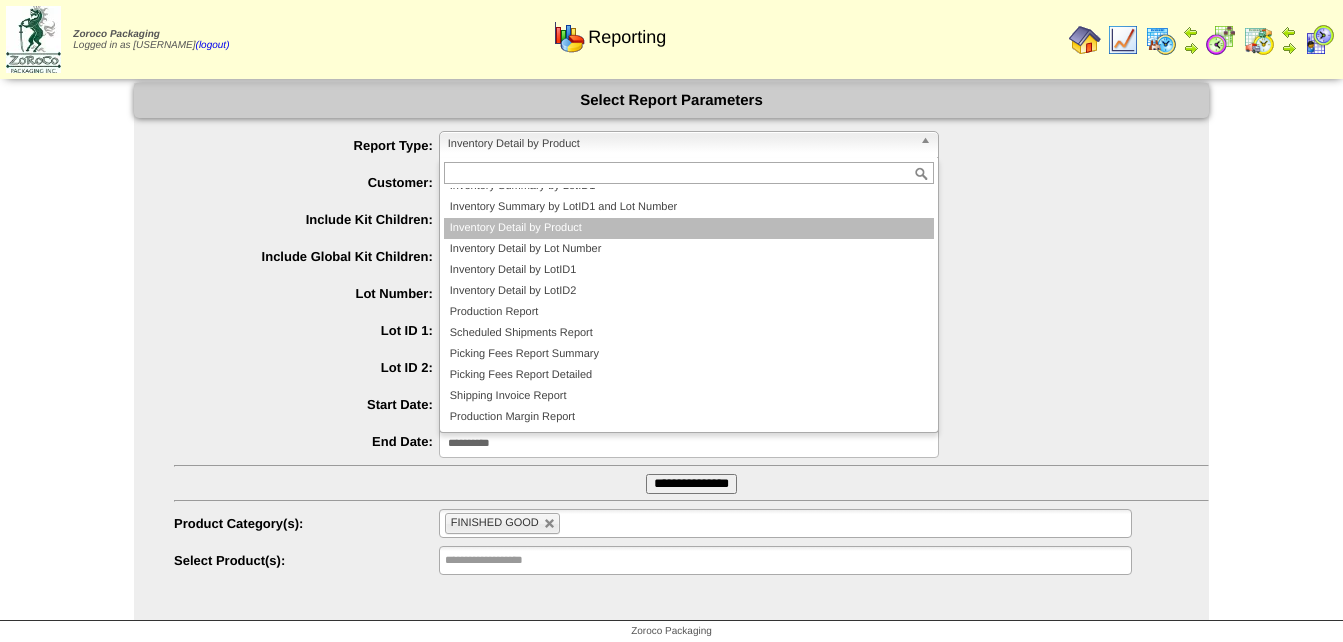 scroll, scrollTop: 0, scrollLeft: 0, axis: both 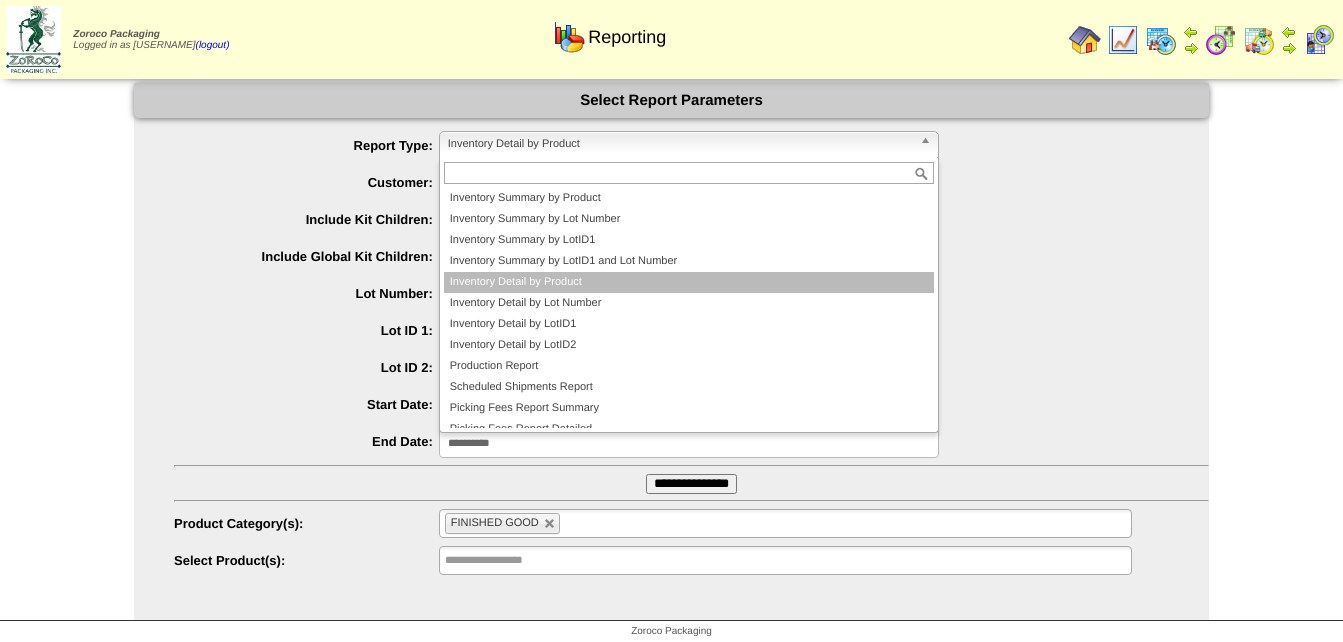 click on "Inventory Detail by Product" at bounding box center (689, 282) 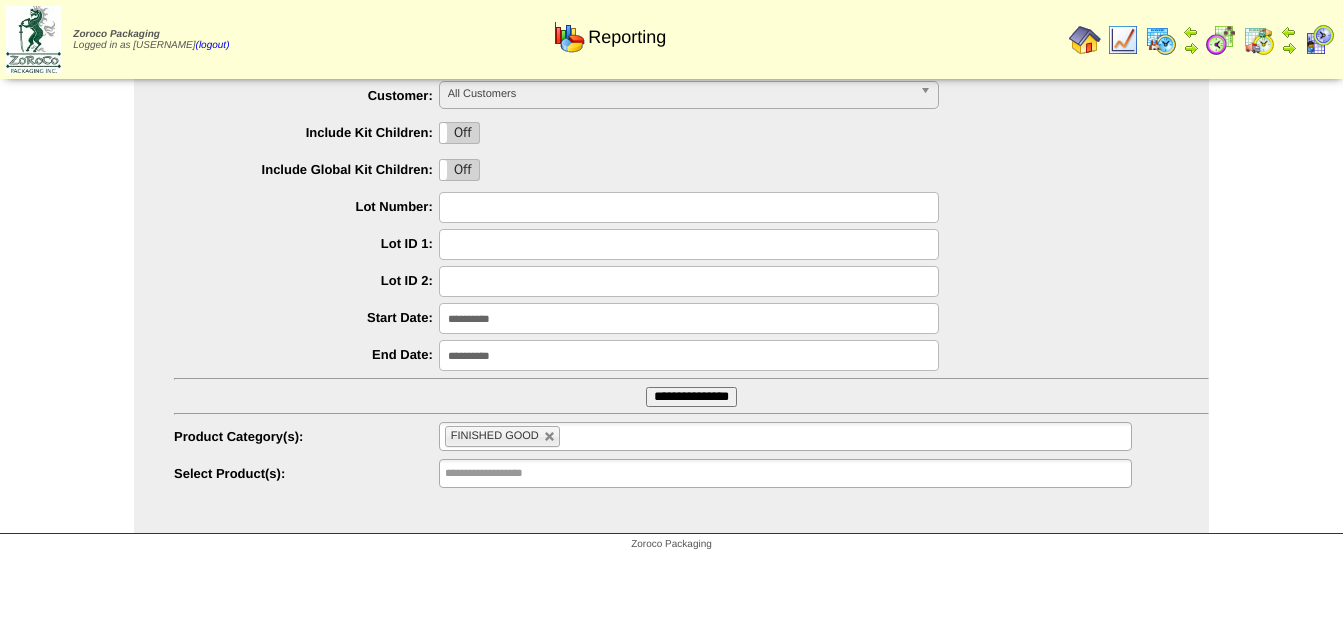 scroll, scrollTop: 175, scrollLeft: 0, axis: vertical 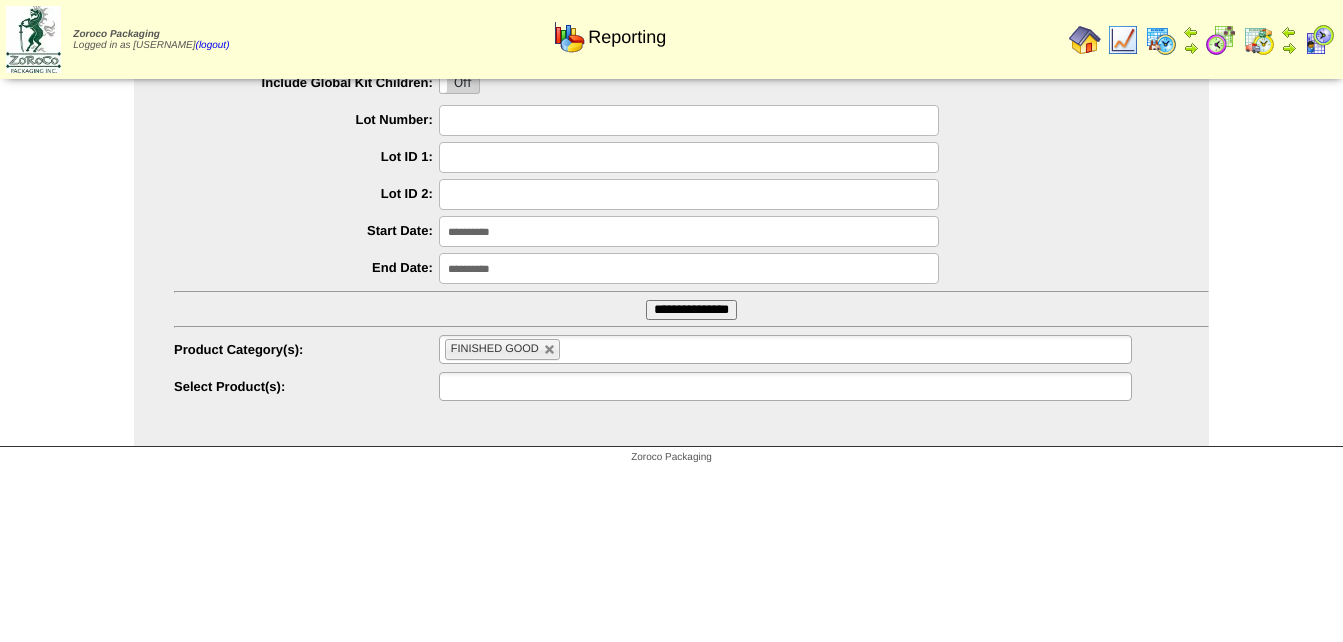 click at bounding box center (509, 386) 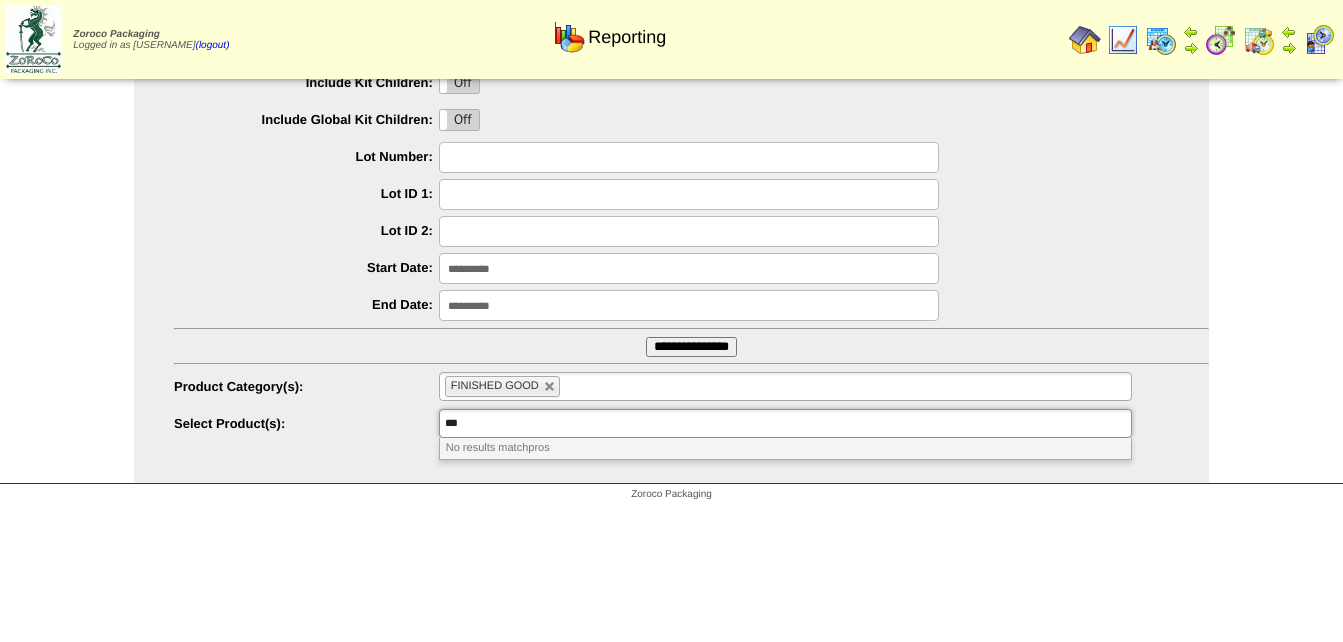 scroll, scrollTop: 175, scrollLeft: 0, axis: vertical 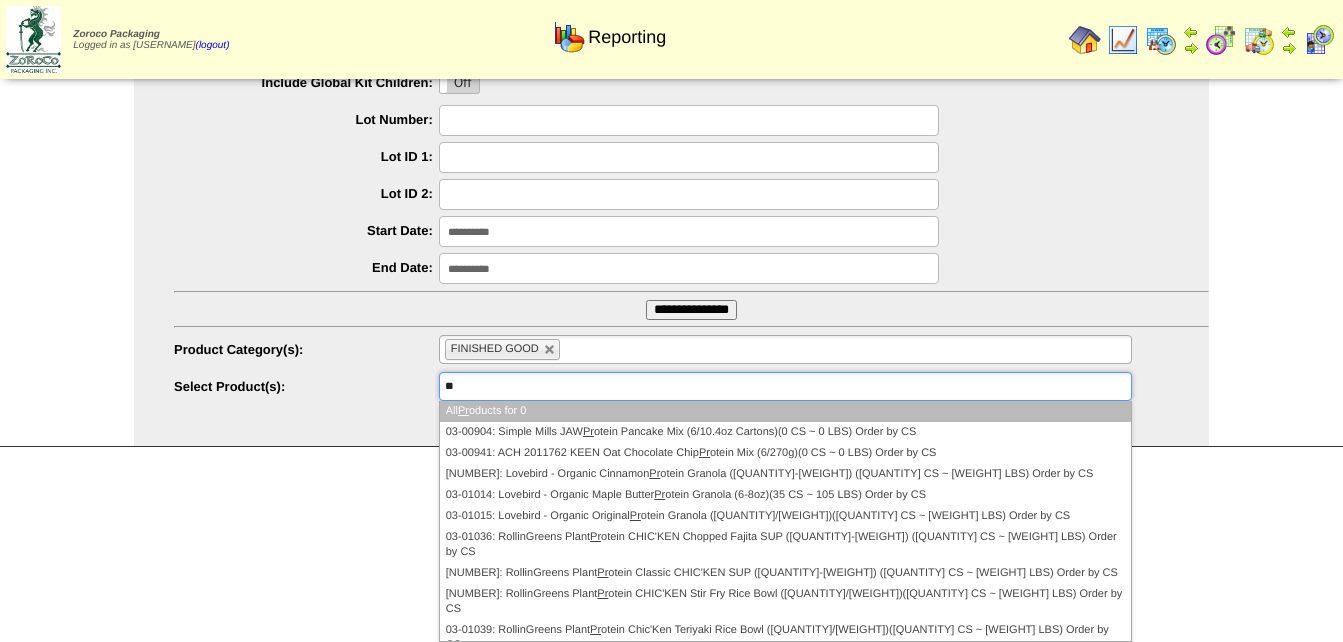 type on "*" 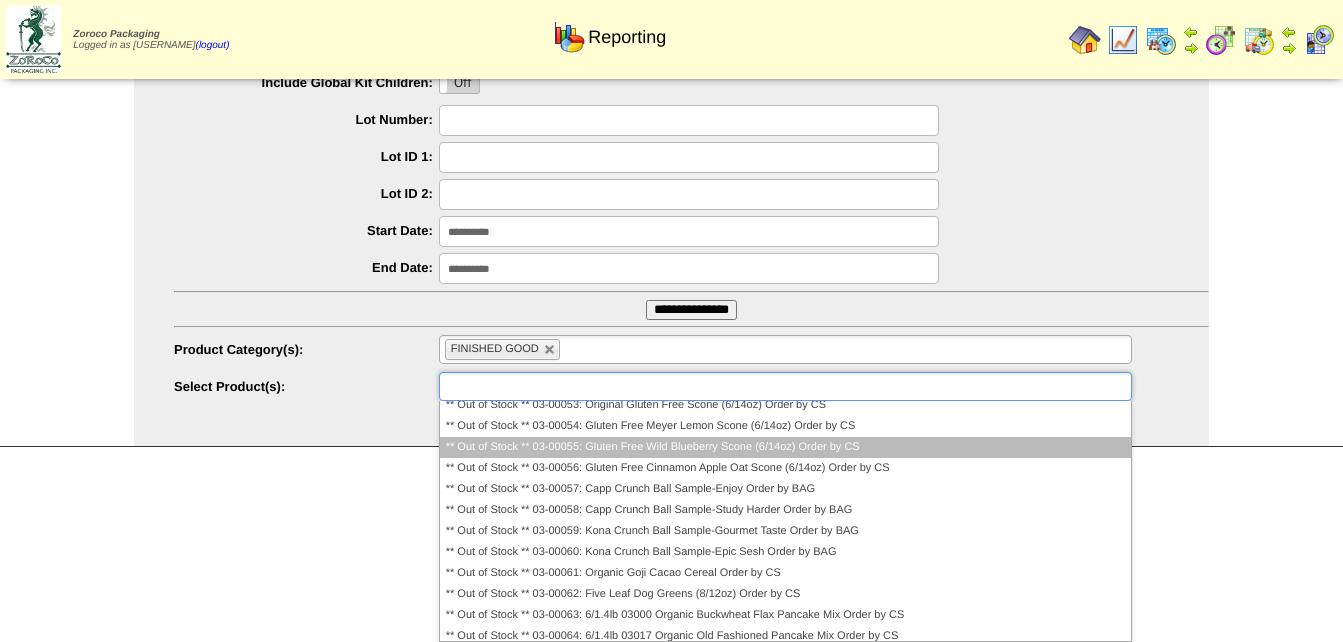 scroll, scrollTop: 1758, scrollLeft: 0, axis: vertical 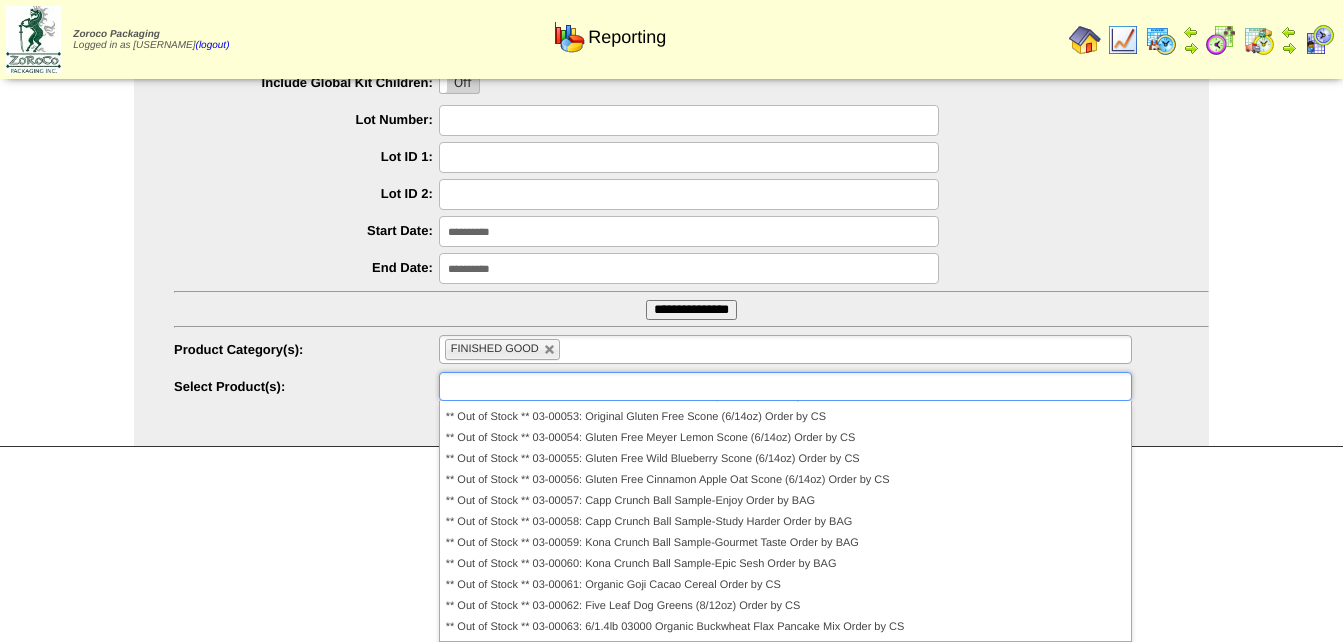 click at bounding box center (1161, 40) 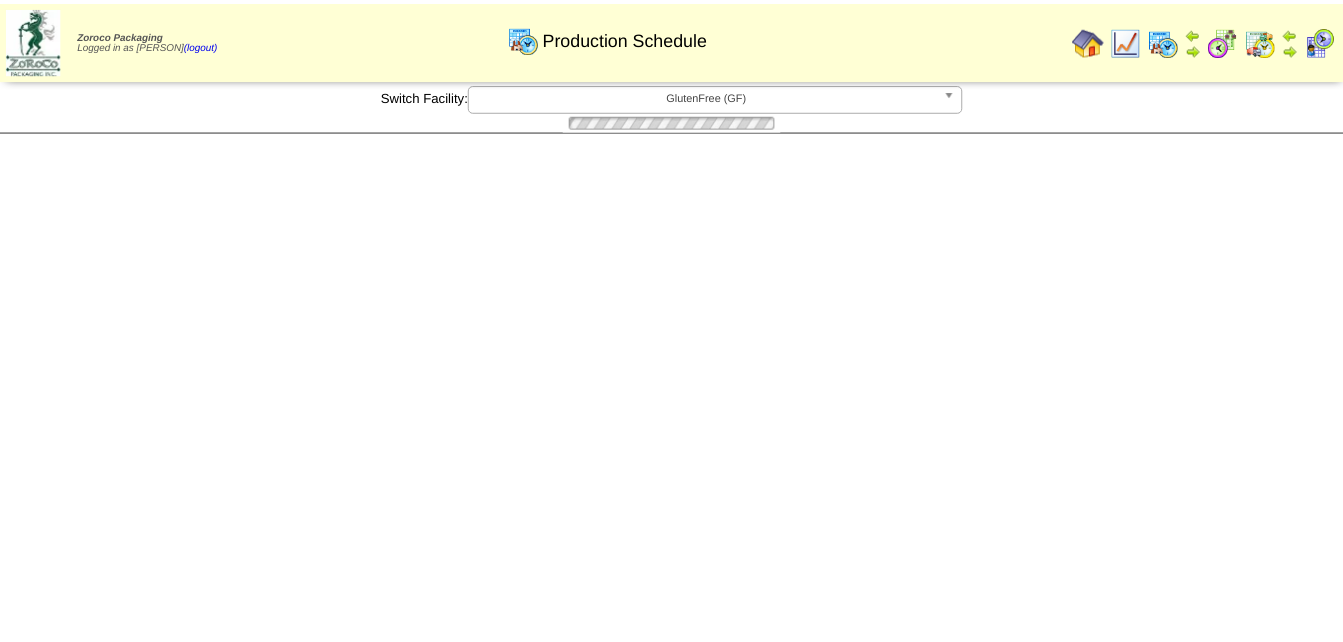 scroll, scrollTop: 0, scrollLeft: 0, axis: both 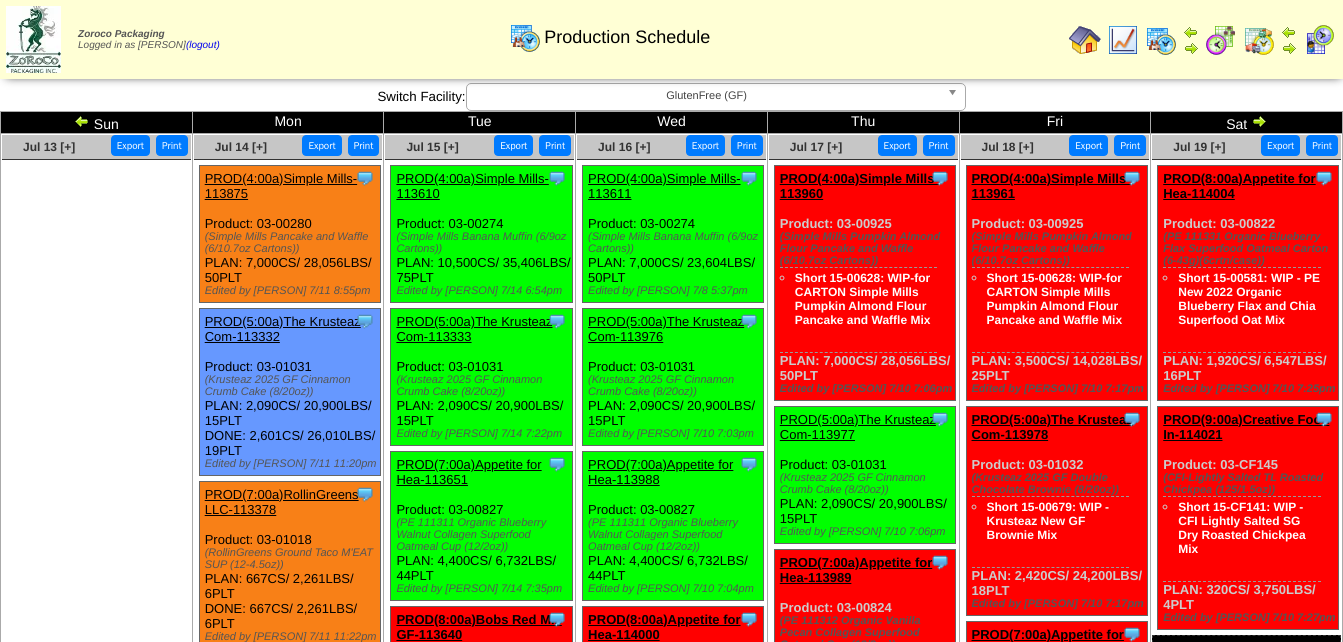 click at bounding box center [82, 121] 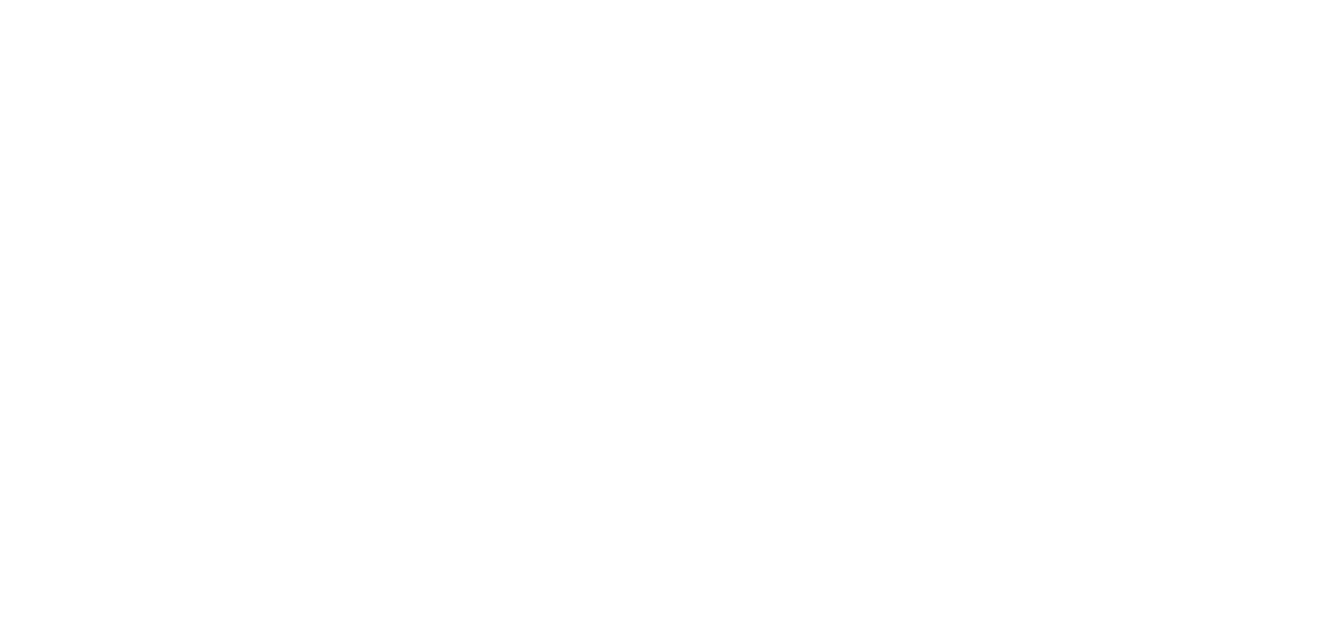 scroll, scrollTop: 0, scrollLeft: 0, axis: both 